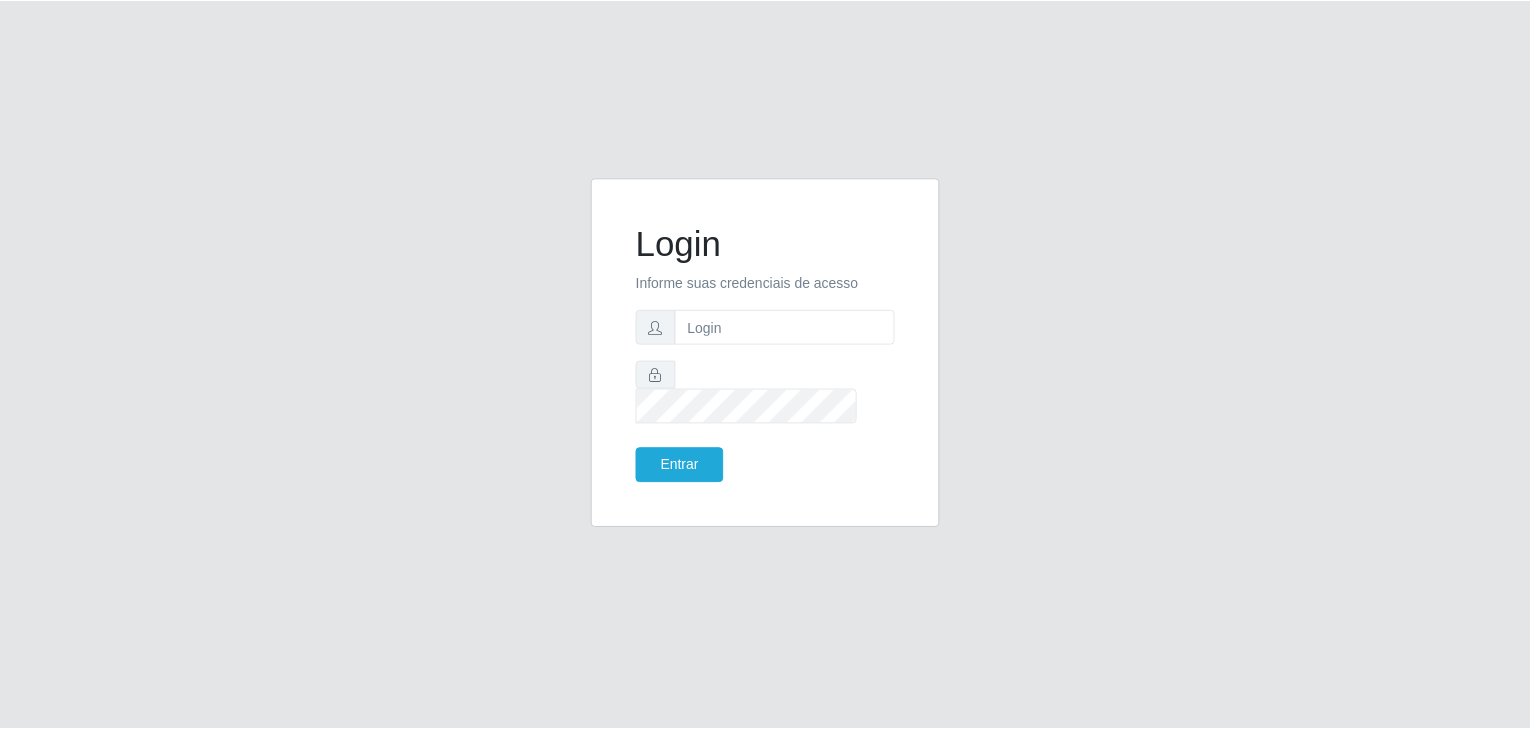 scroll, scrollTop: 0, scrollLeft: 0, axis: both 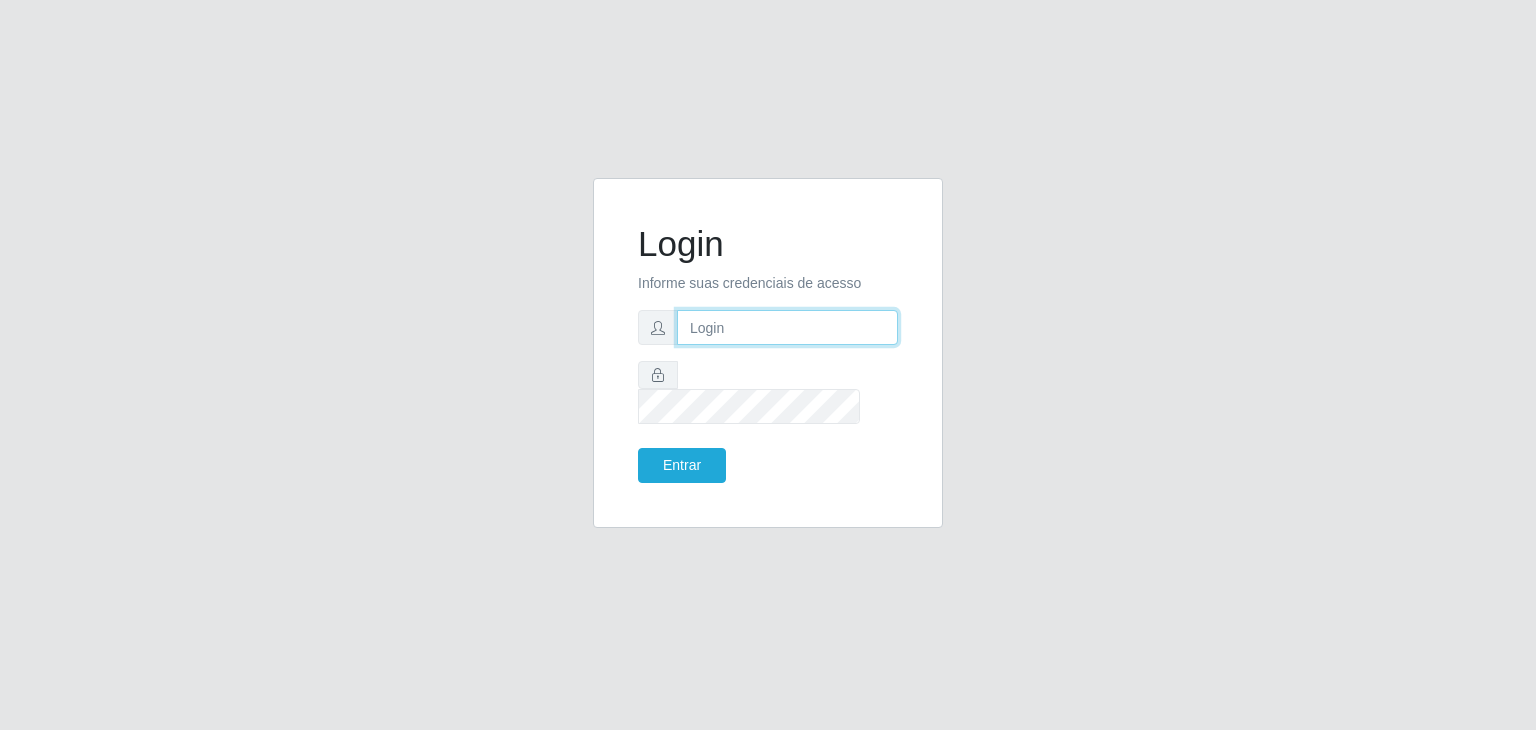 click at bounding box center (787, 327) 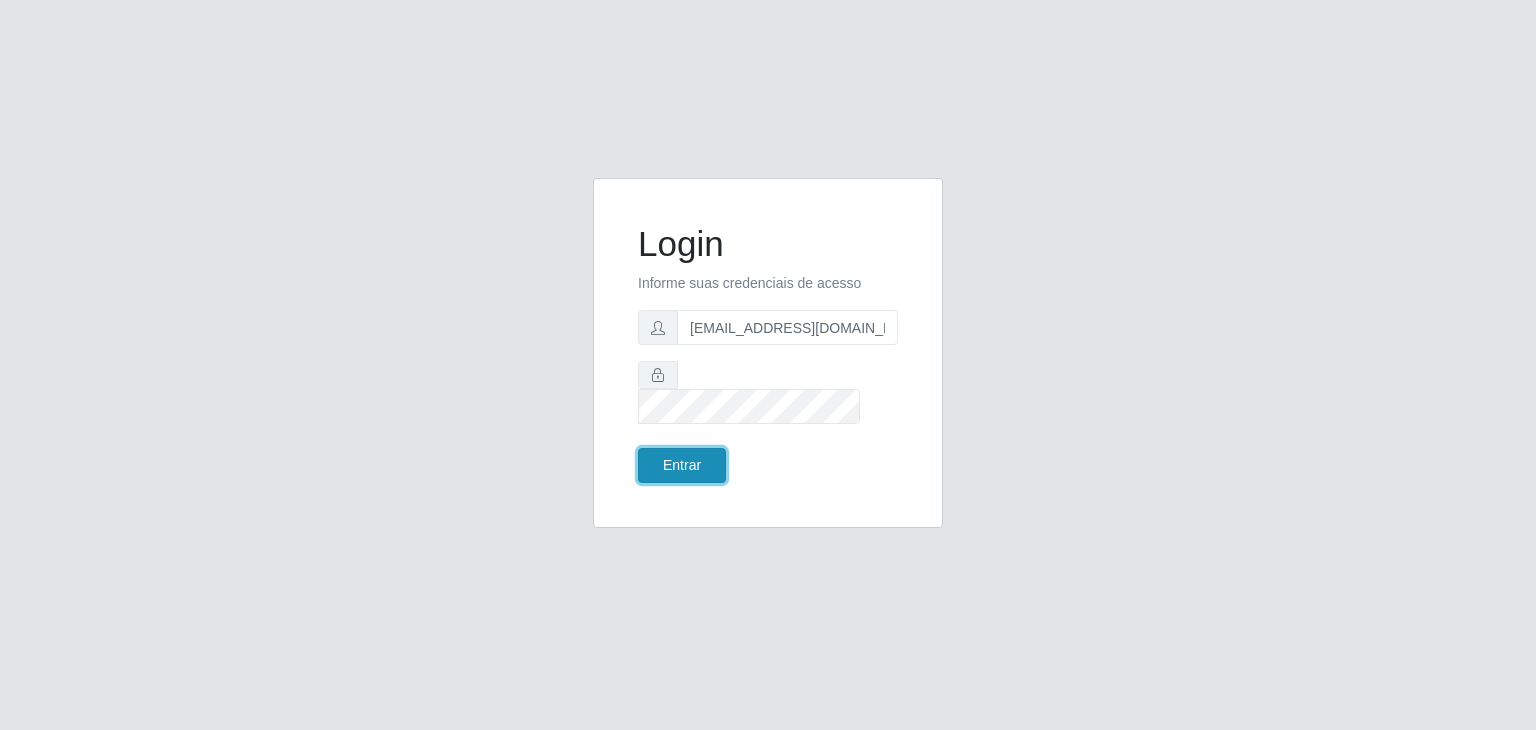 click on "Entrar" at bounding box center [682, 465] 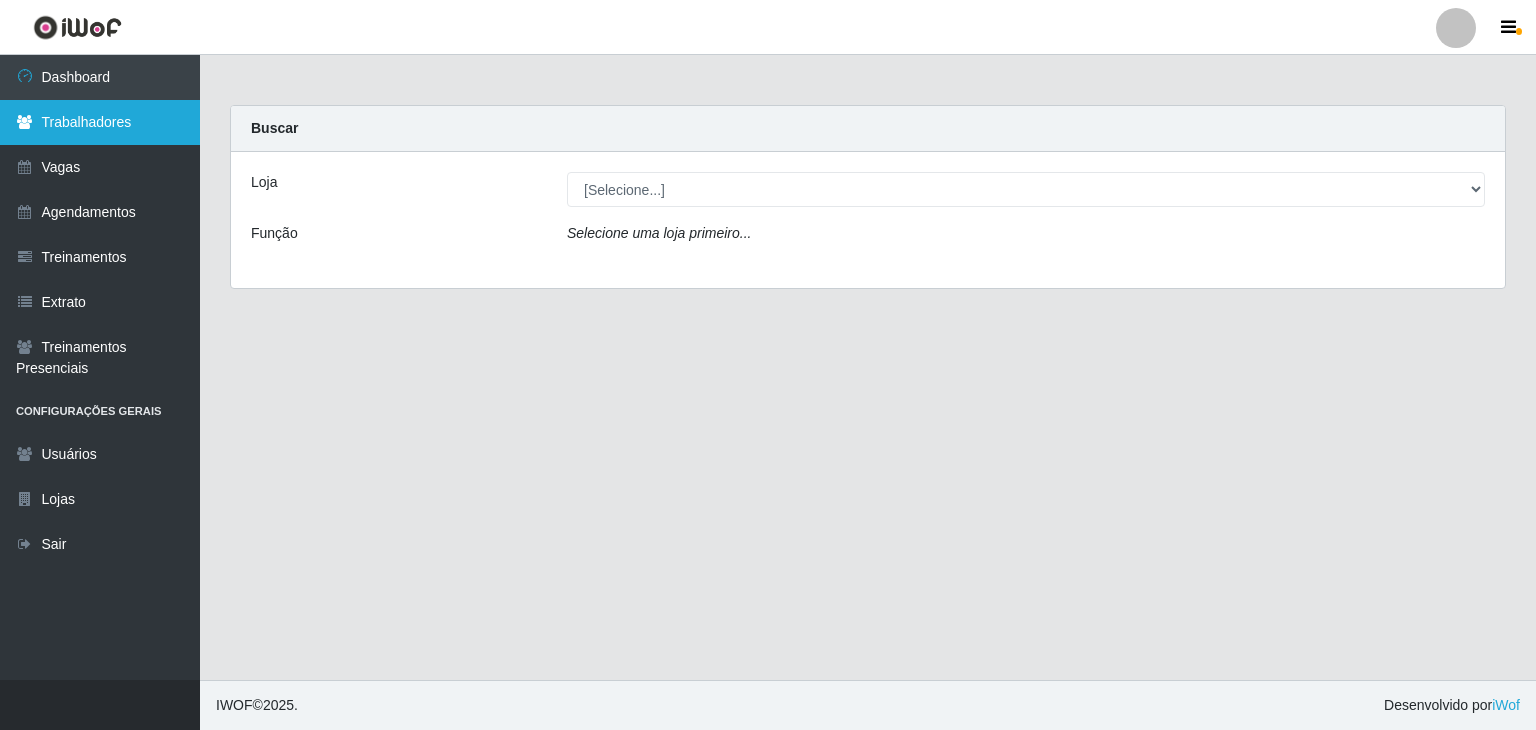 click on "Trabalhadores" at bounding box center (100, 122) 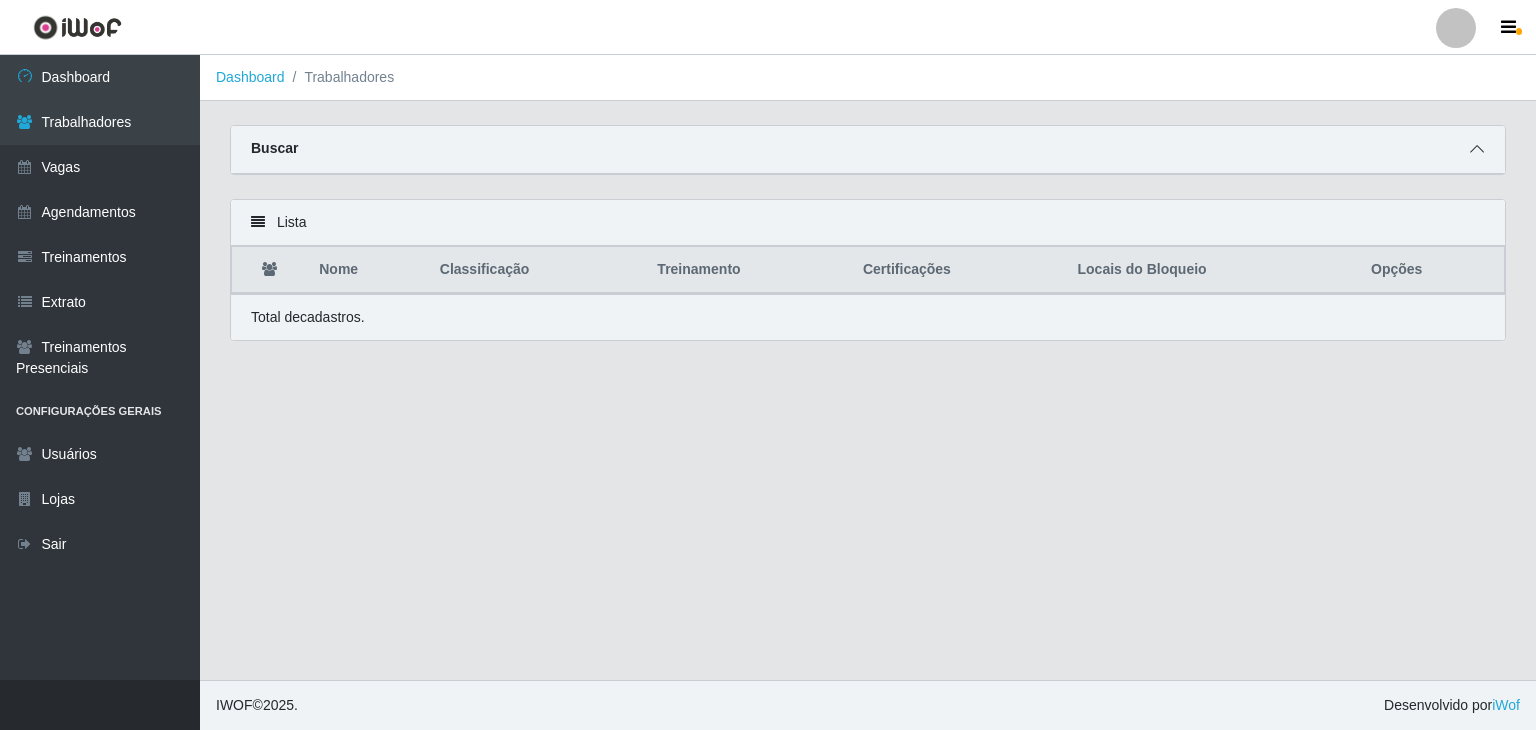 click at bounding box center (1477, 149) 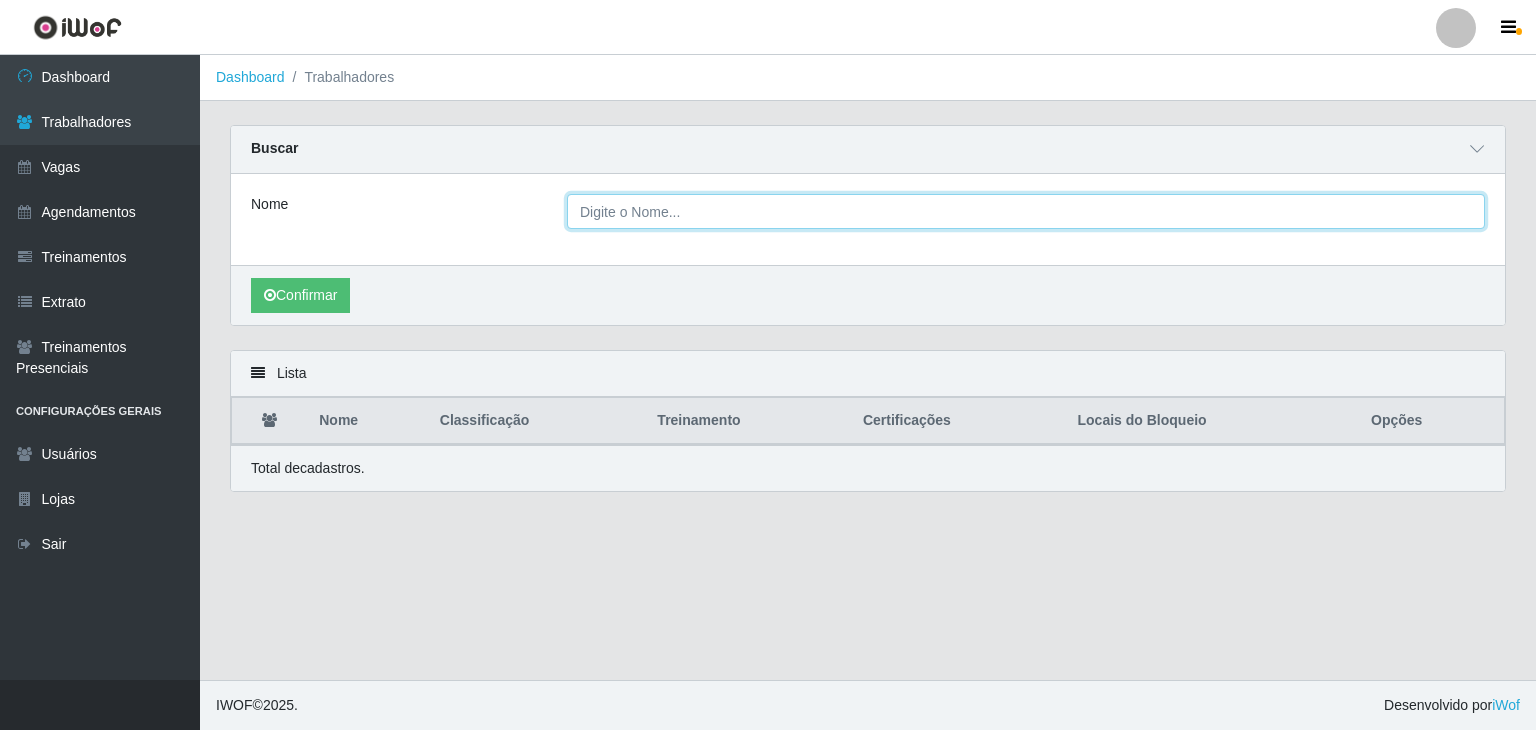 click on "Nome" at bounding box center (1026, 211) 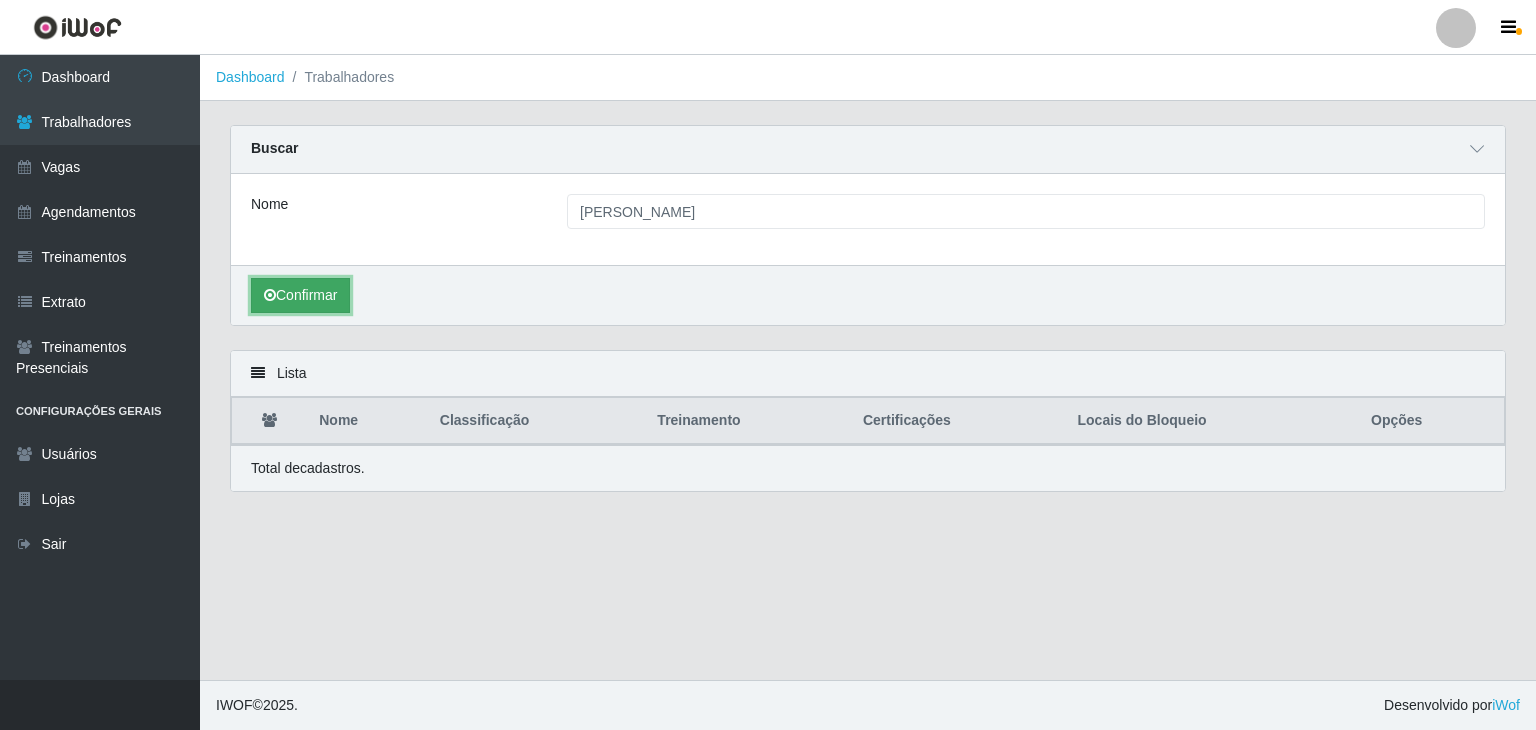 click on "Confirmar" at bounding box center [300, 295] 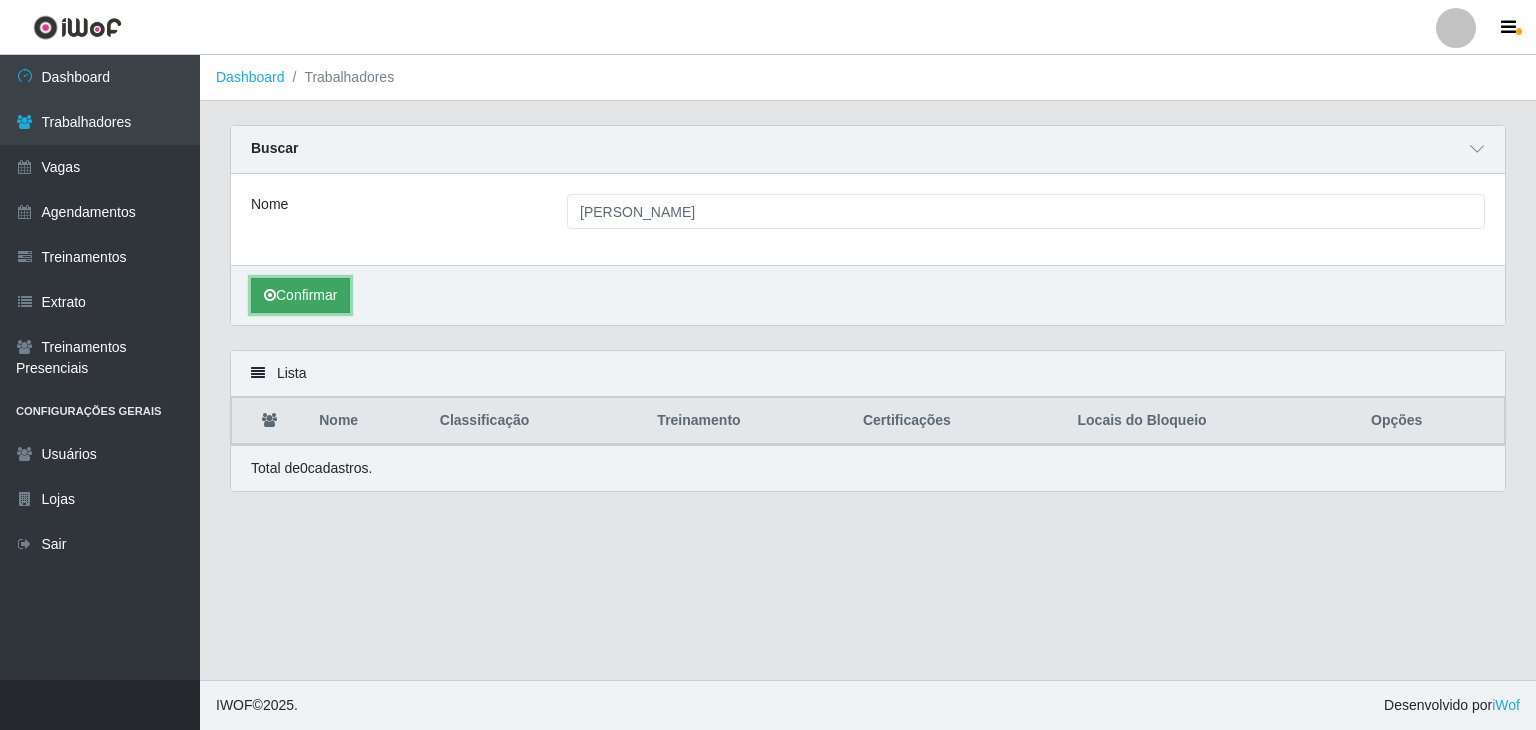 click on "Confirmar" at bounding box center [300, 295] 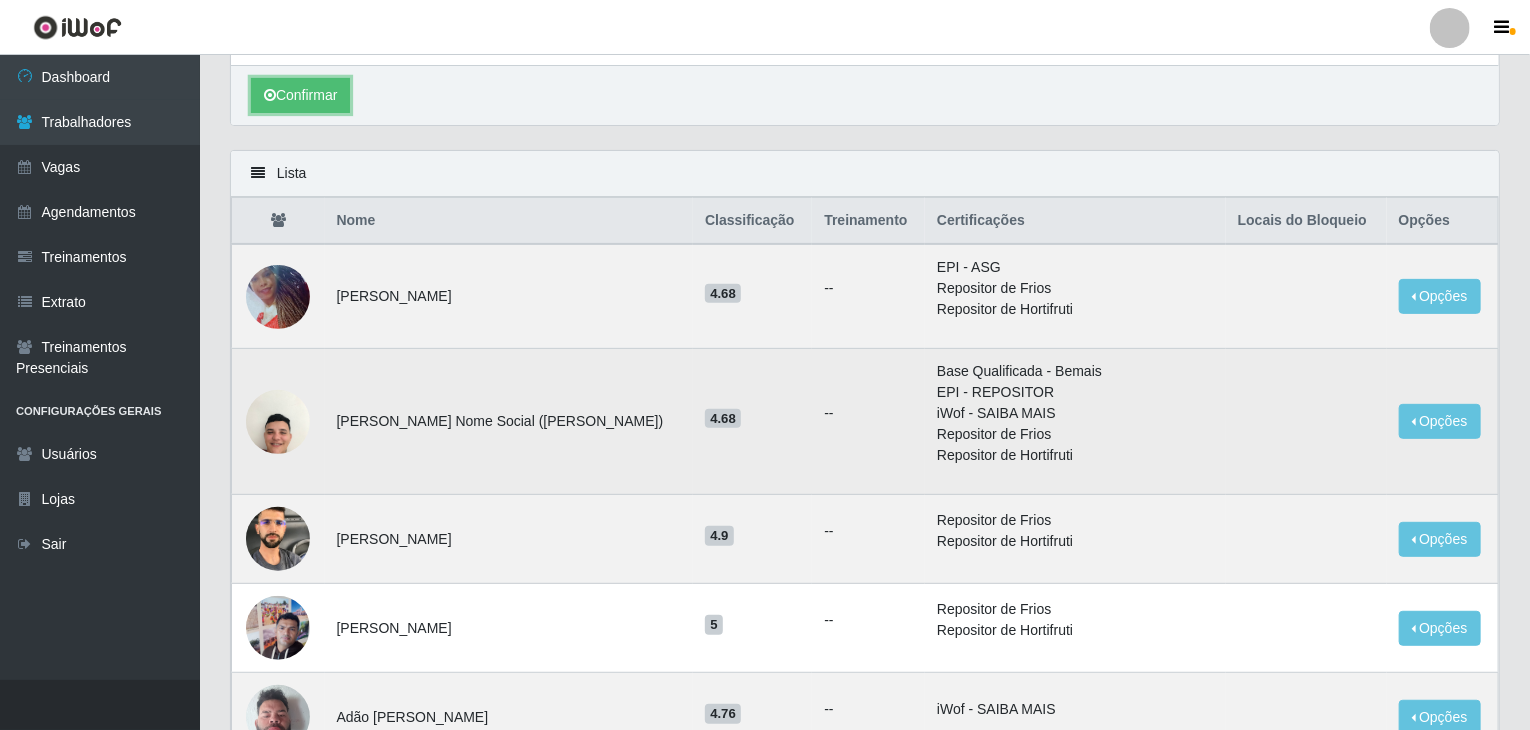scroll, scrollTop: 0, scrollLeft: 0, axis: both 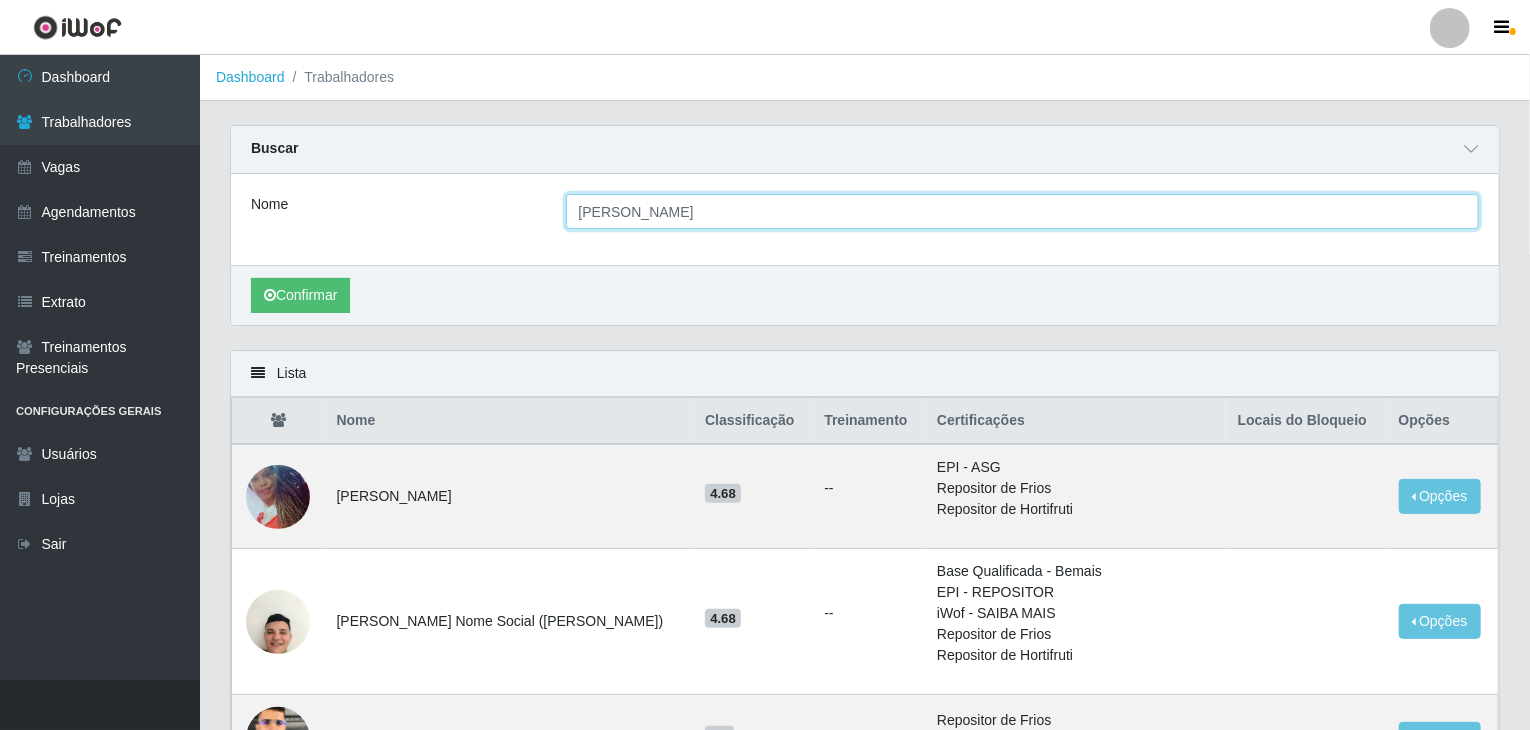 click on "[PERSON_NAME]" at bounding box center (1023, 211) 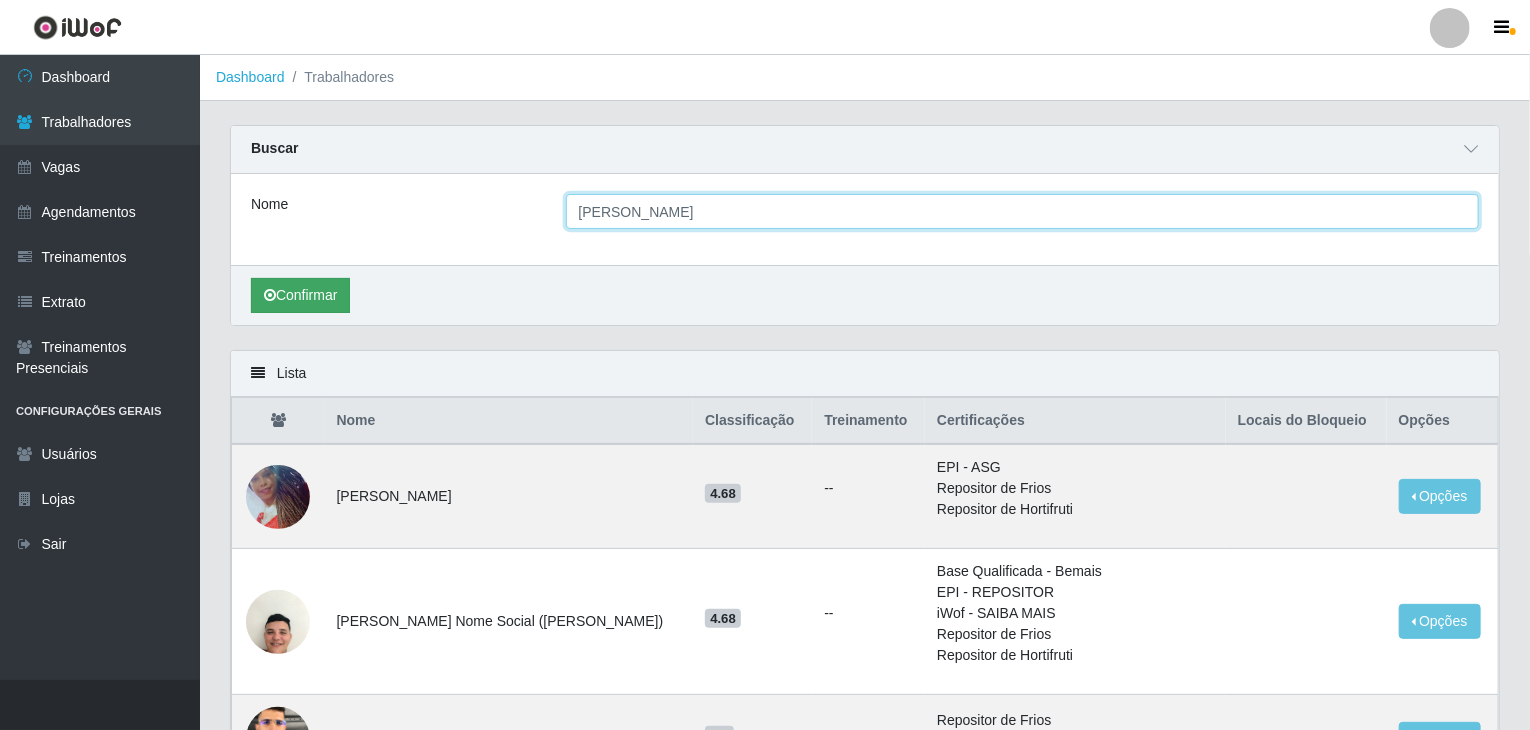 type on "[PERSON_NAME]" 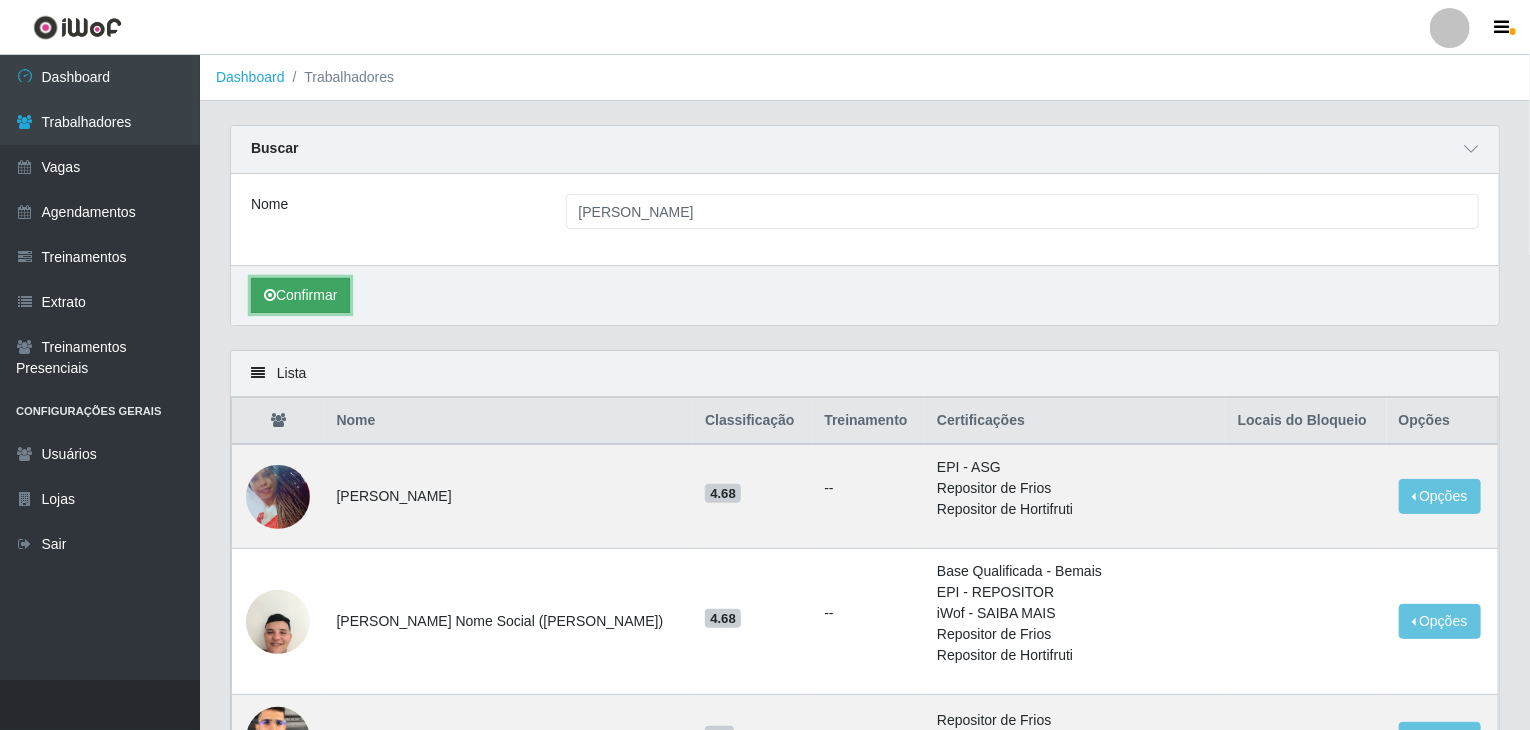 click on "Confirmar" at bounding box center [300, 295] 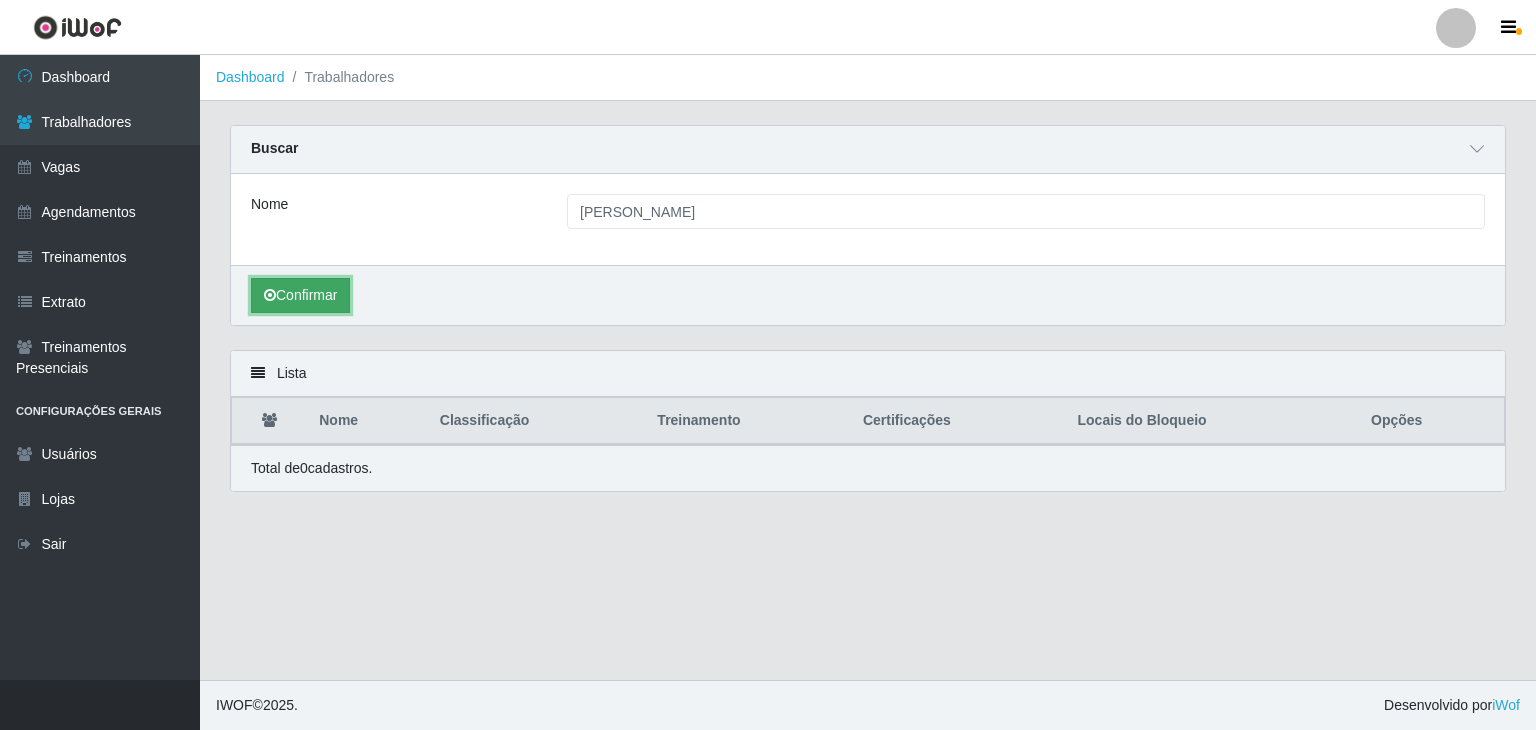 click on "Confirmar" at bounding box center [300, 295] 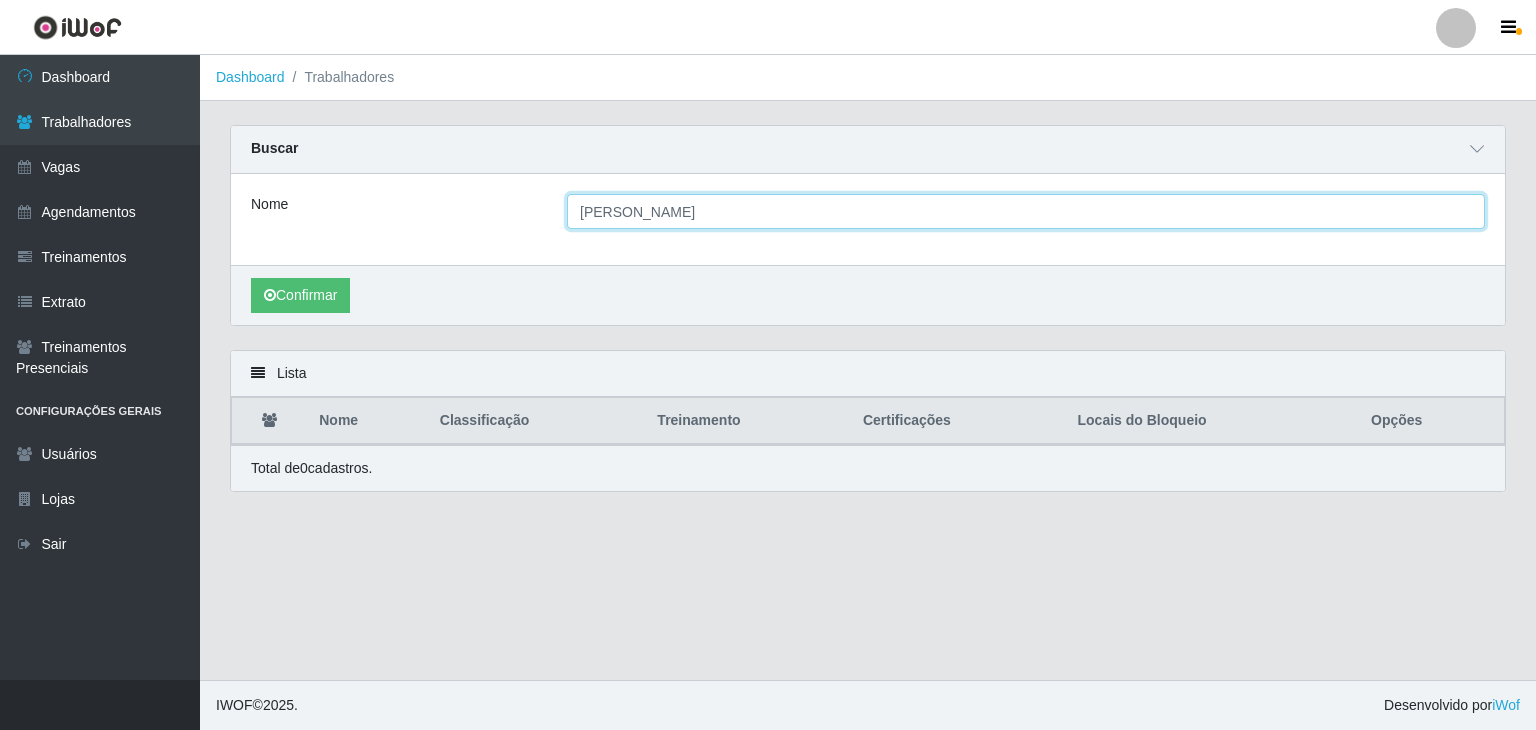 click on "[PERSON_NAME]" at bounding box center [1026, 211] 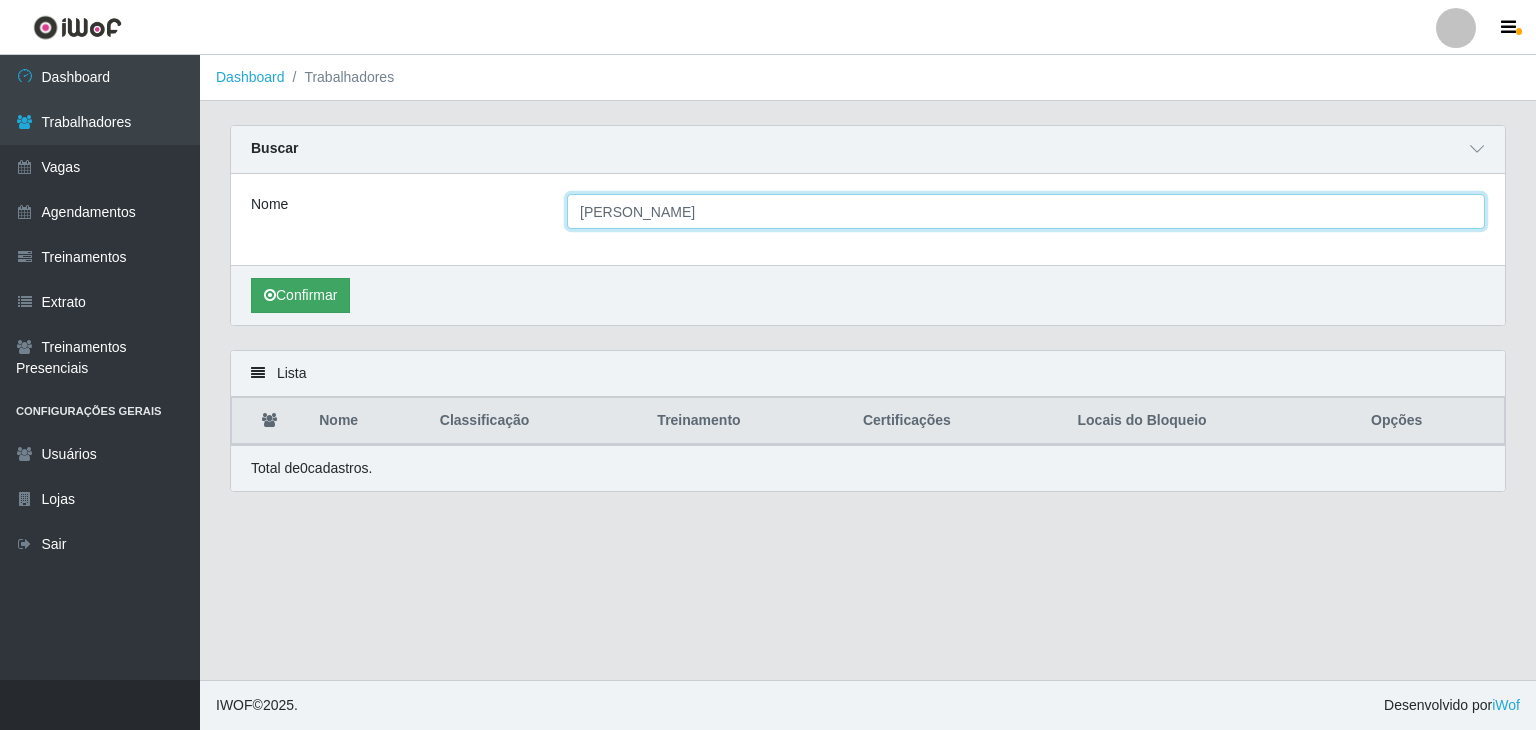 type on "[PERSON_NAME]" 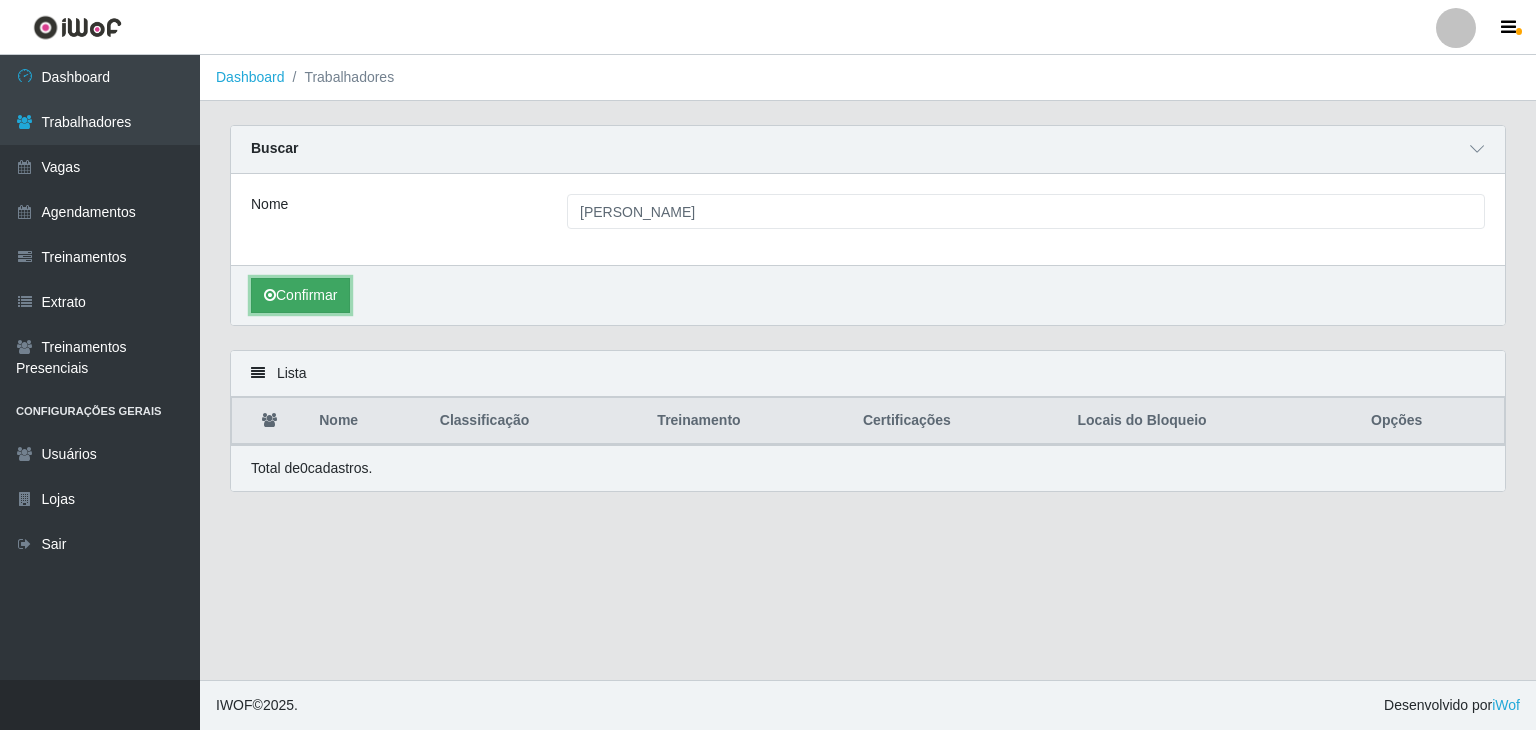 click on "Confirmar" at bounding box center [300, 295] 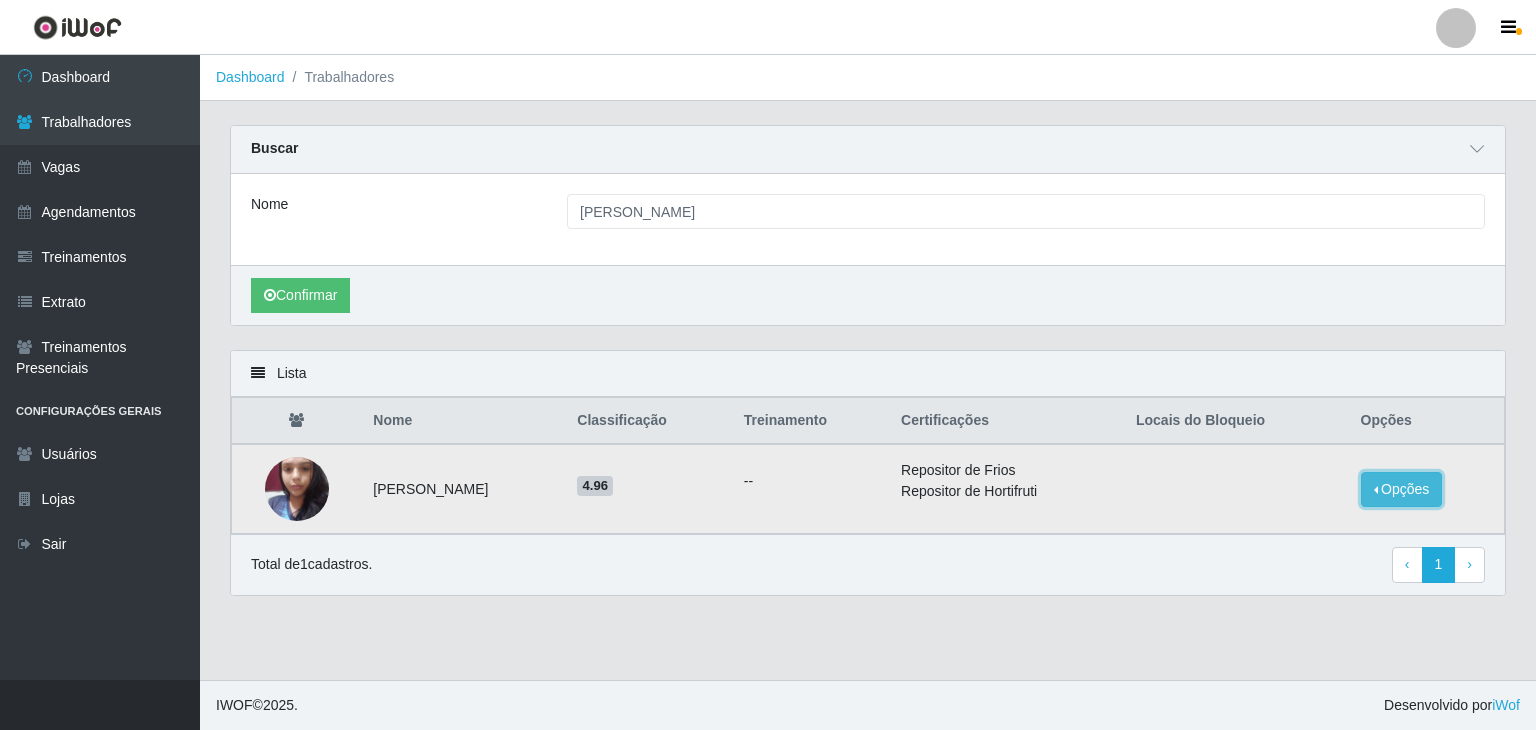 click on "Opções" at bounding box center (1402, 489) 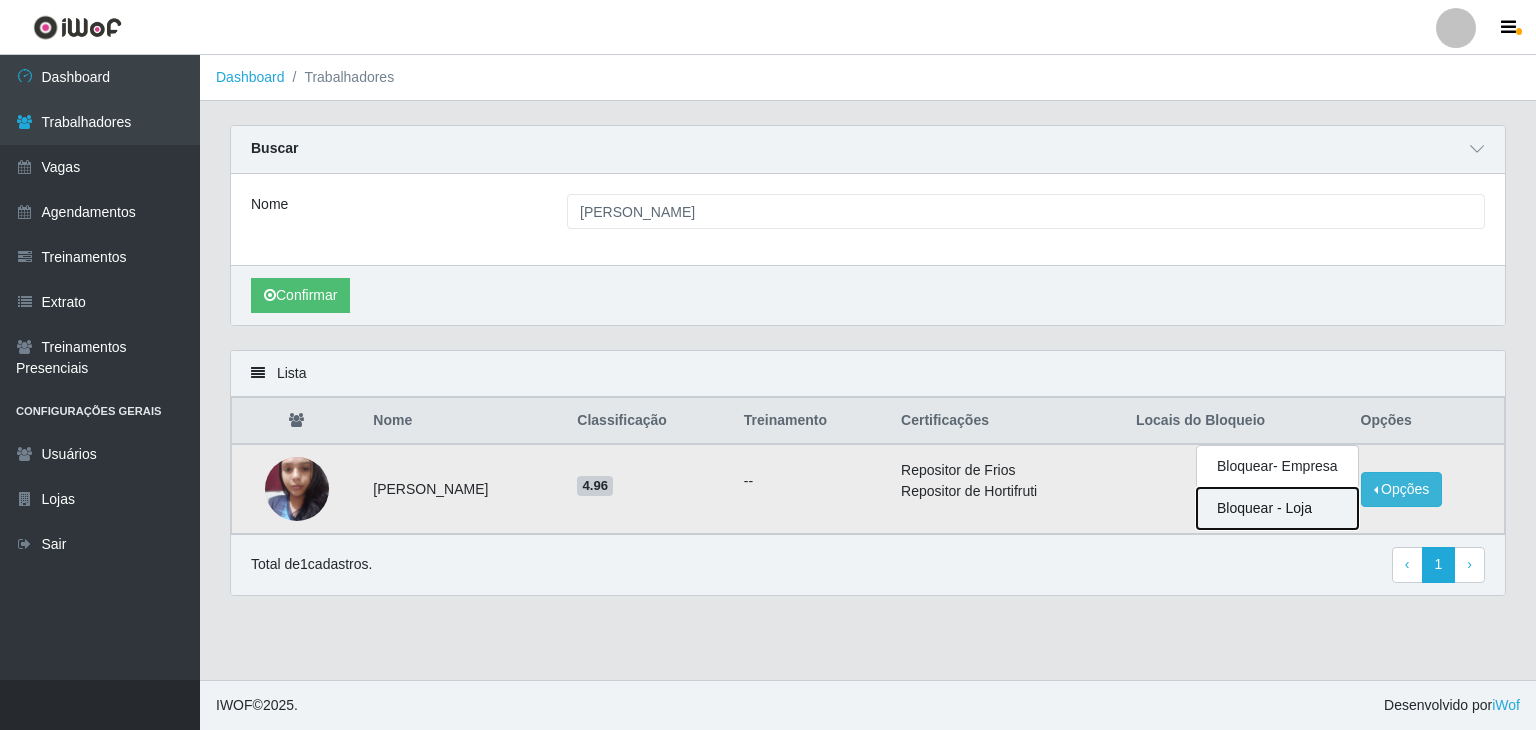 click on "Bloquear   - Loja" at bounding box center (1277, 508) 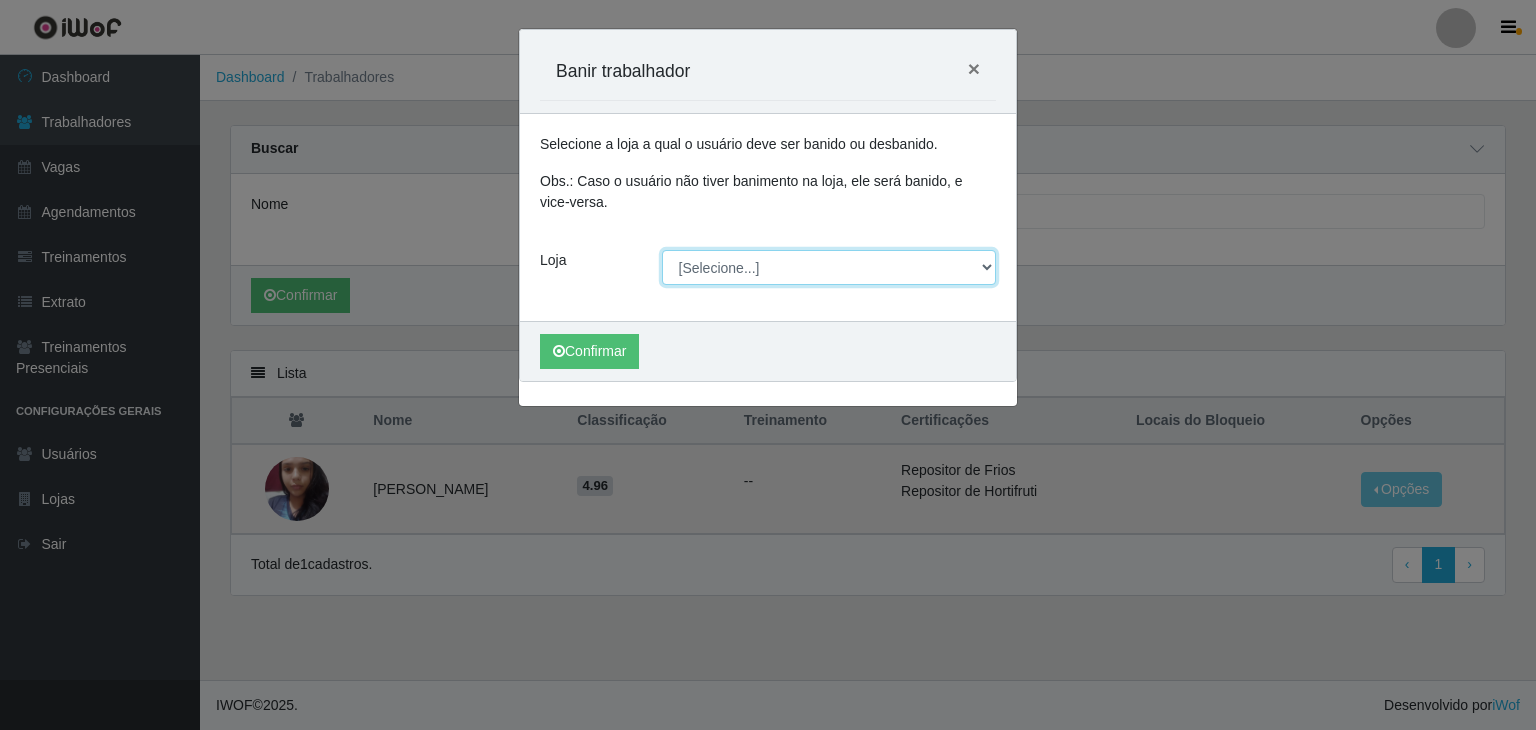 click on "[Selecione...] BomQueSó Agreste - Loja 1 BomQueSó Agreste - Loja 2 BomQueSó Agreste - Loja 3" at bounding box center (829, 267) 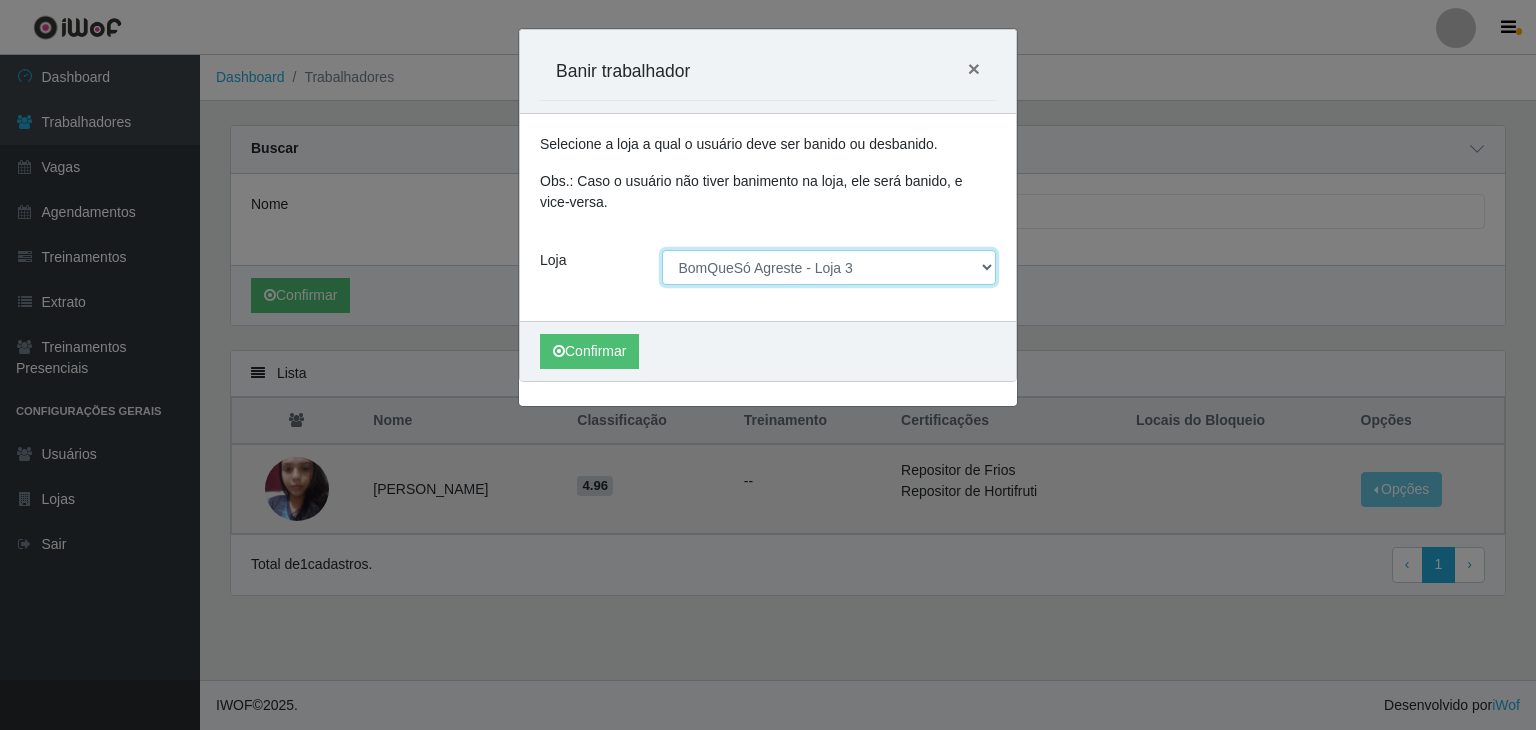 click on "[Selecione...] BomQueSó Agreste - Loja 1 BomQueSó Agreste - Loja 2 BomQueSó Agreste - Loja 3" at bounding box center (829, 267) 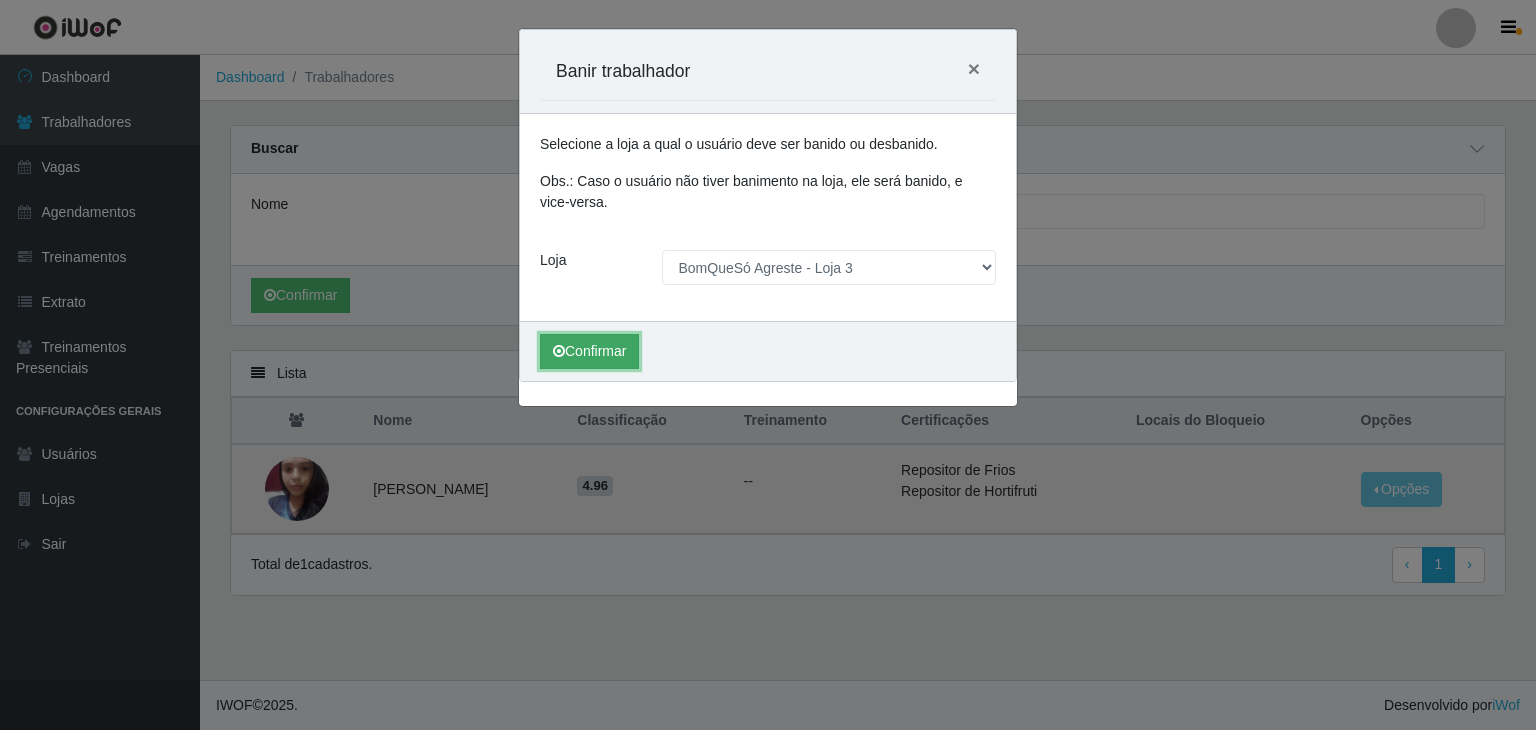 click on "Confirmar" at bounding box center [589, 351] 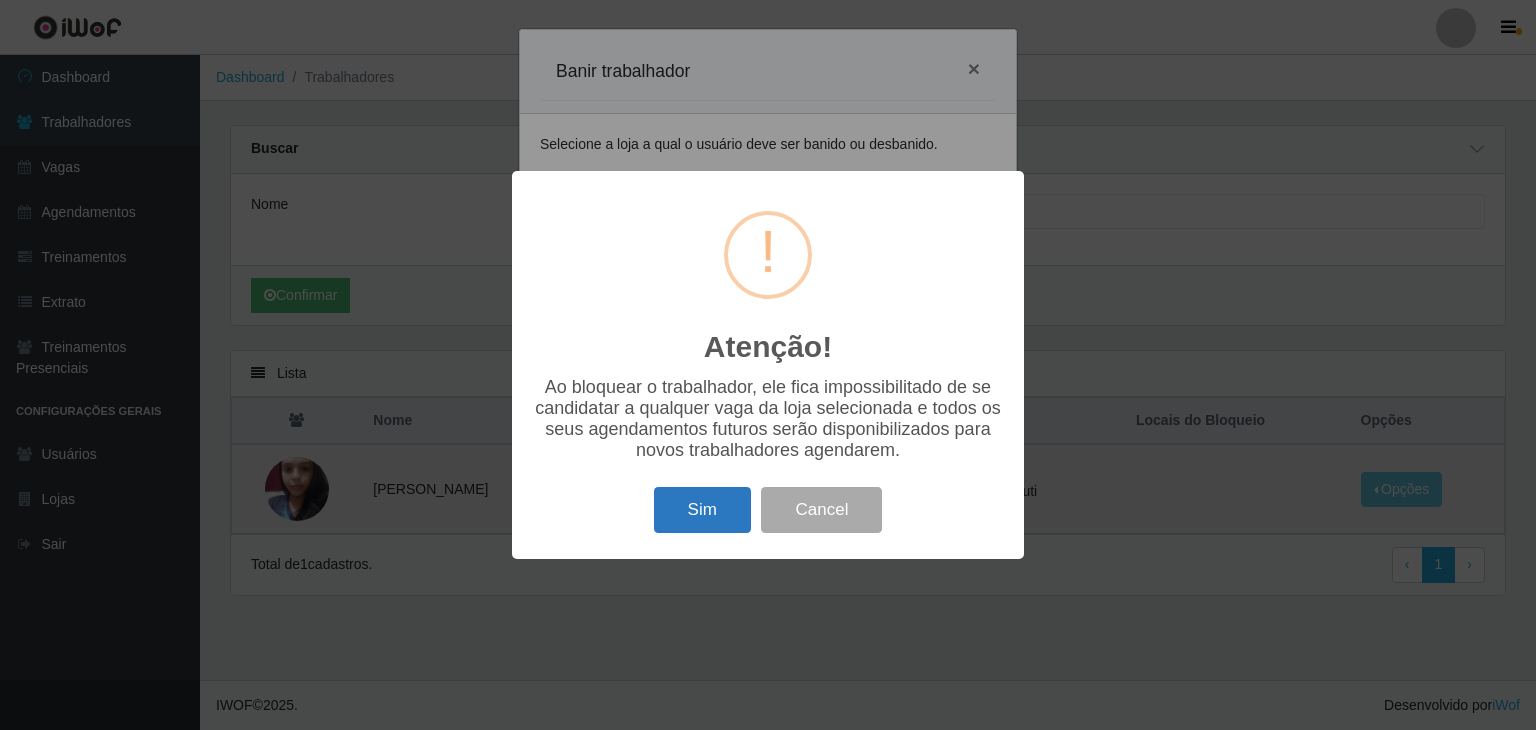 click on "Sim" at bounding box center (702, 510) 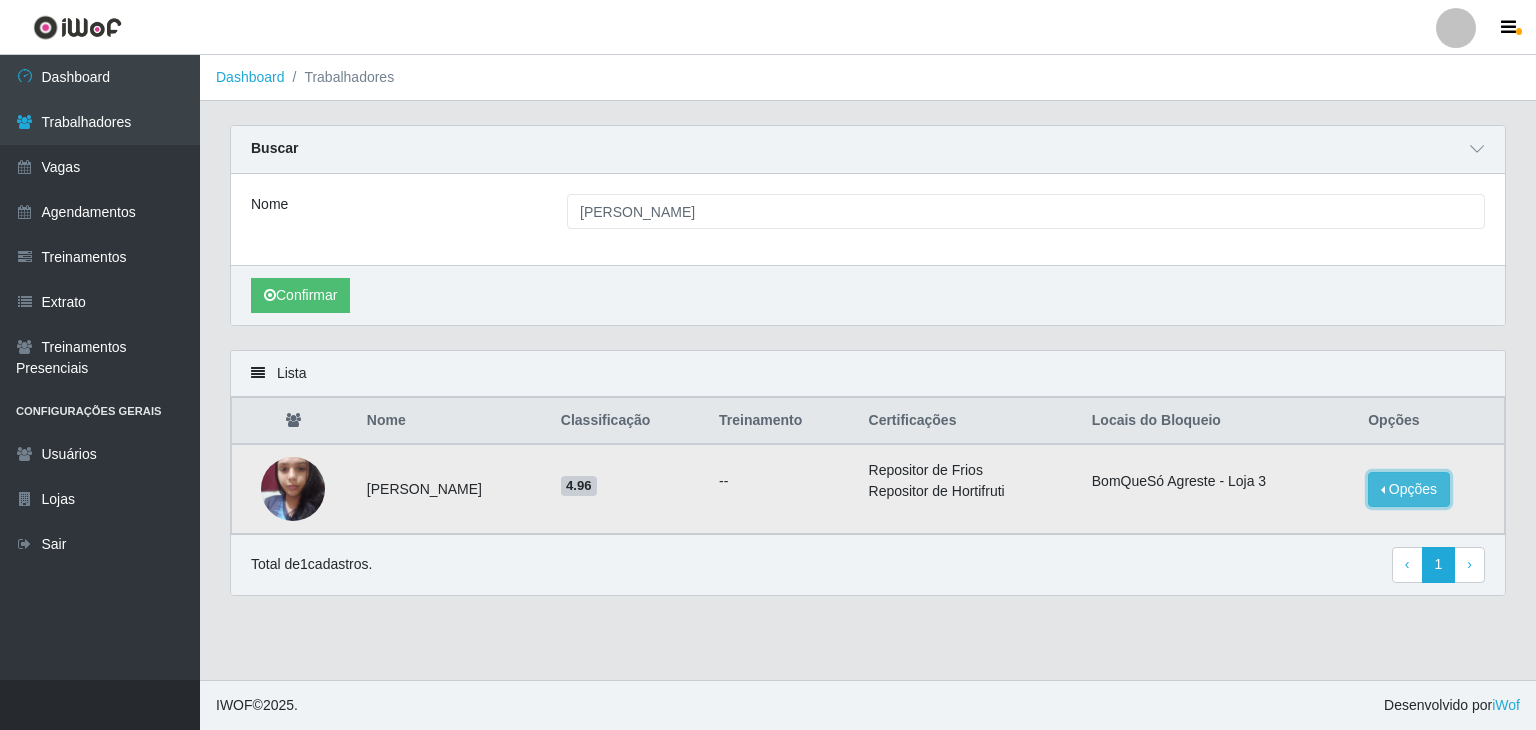 click on "Opções" at bounding box center (1409, 489) 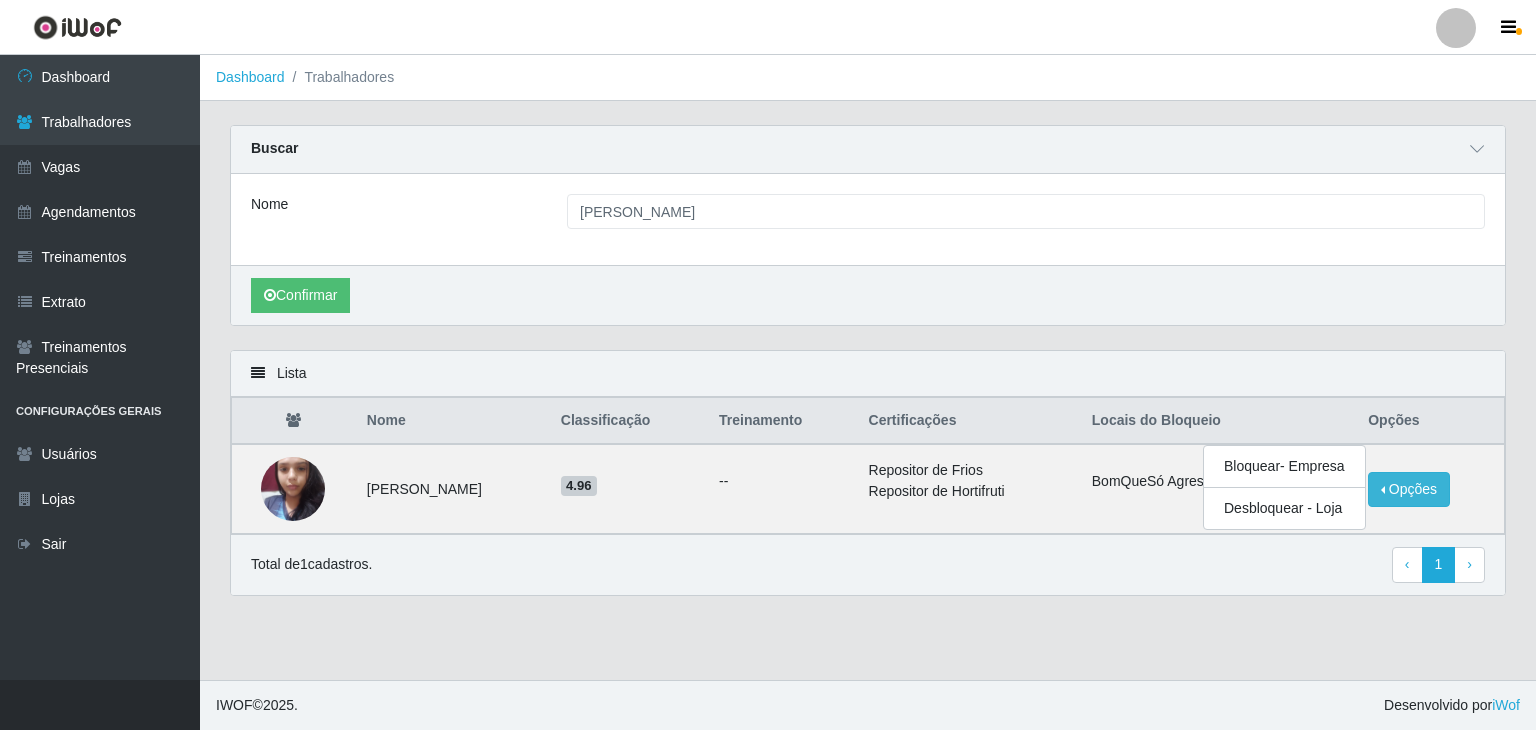 click on "Confirmar" at bounding box center (868, 295) 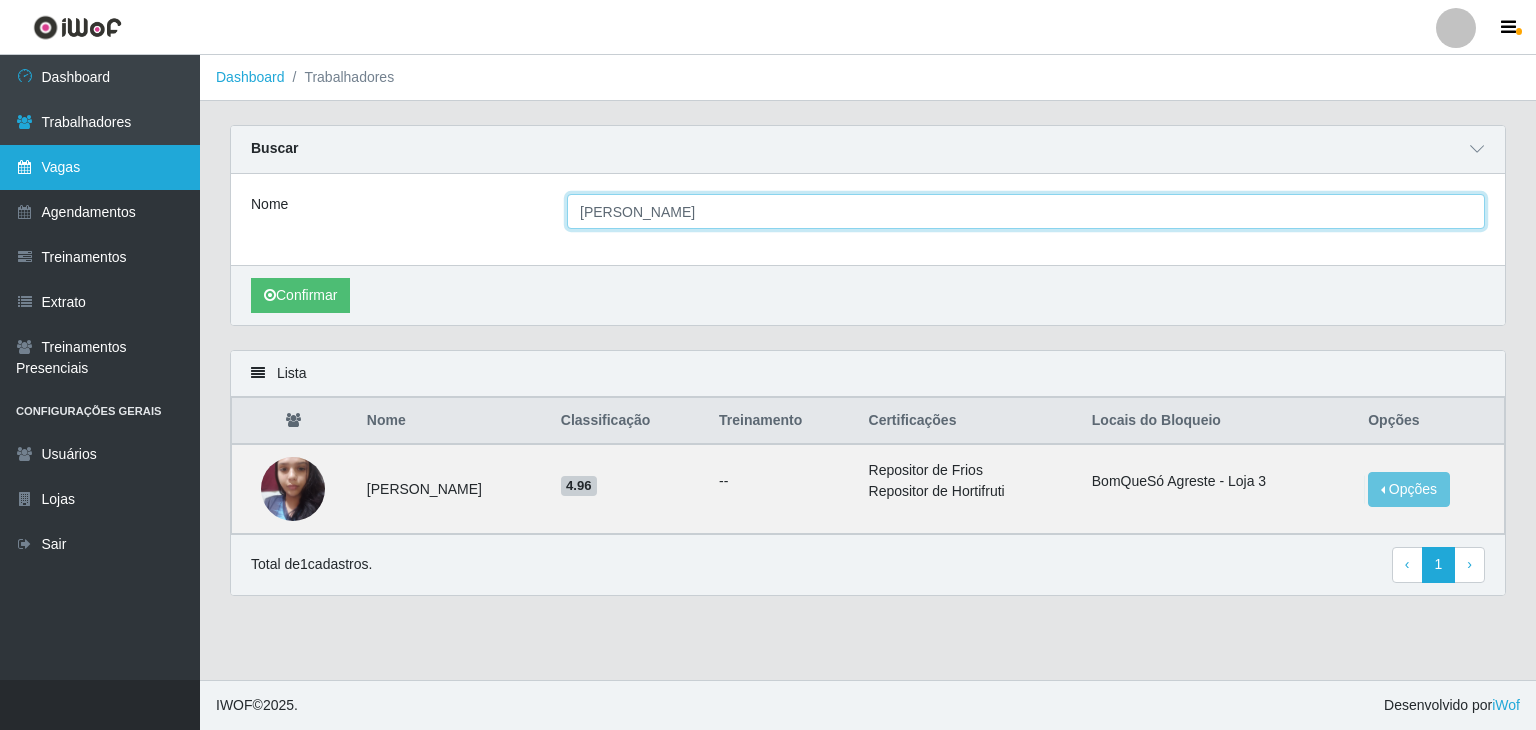 drag, startPoint x: 685, startPoint y: 208, endPoint x: 108, endPoint y: 160, distance: 578.9931 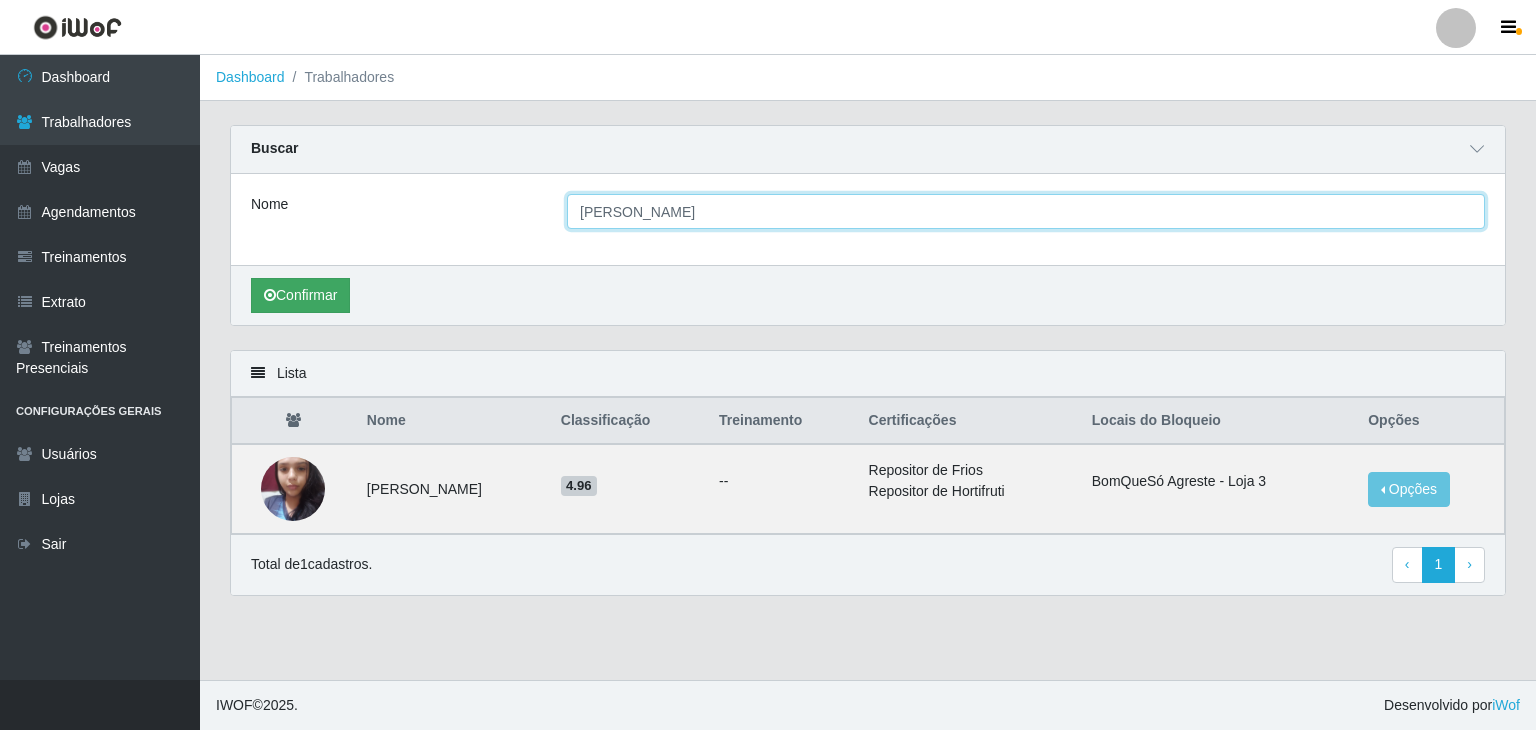 type on "[PERSON_NAME]" 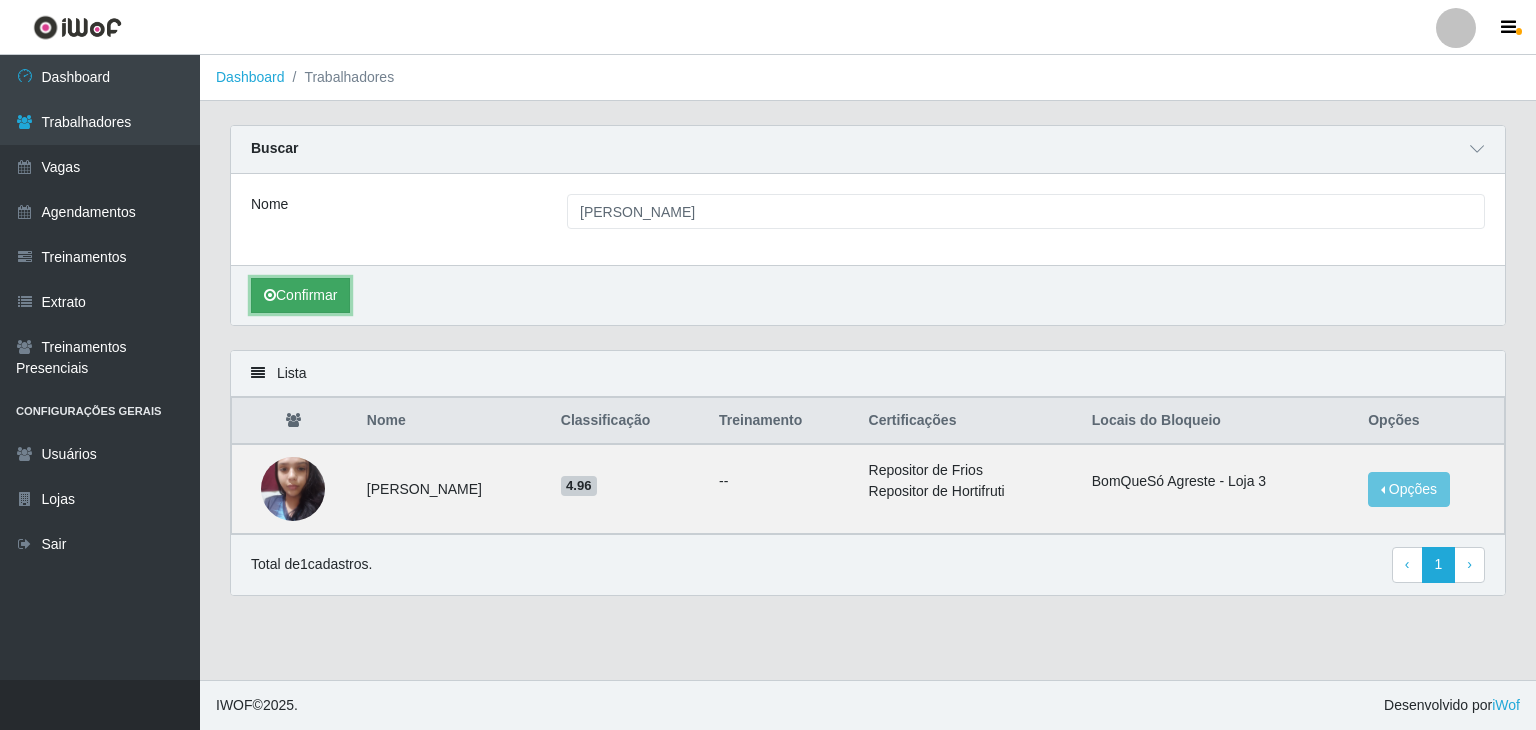 click on "Confirmar" at bounding box center [300, 295] 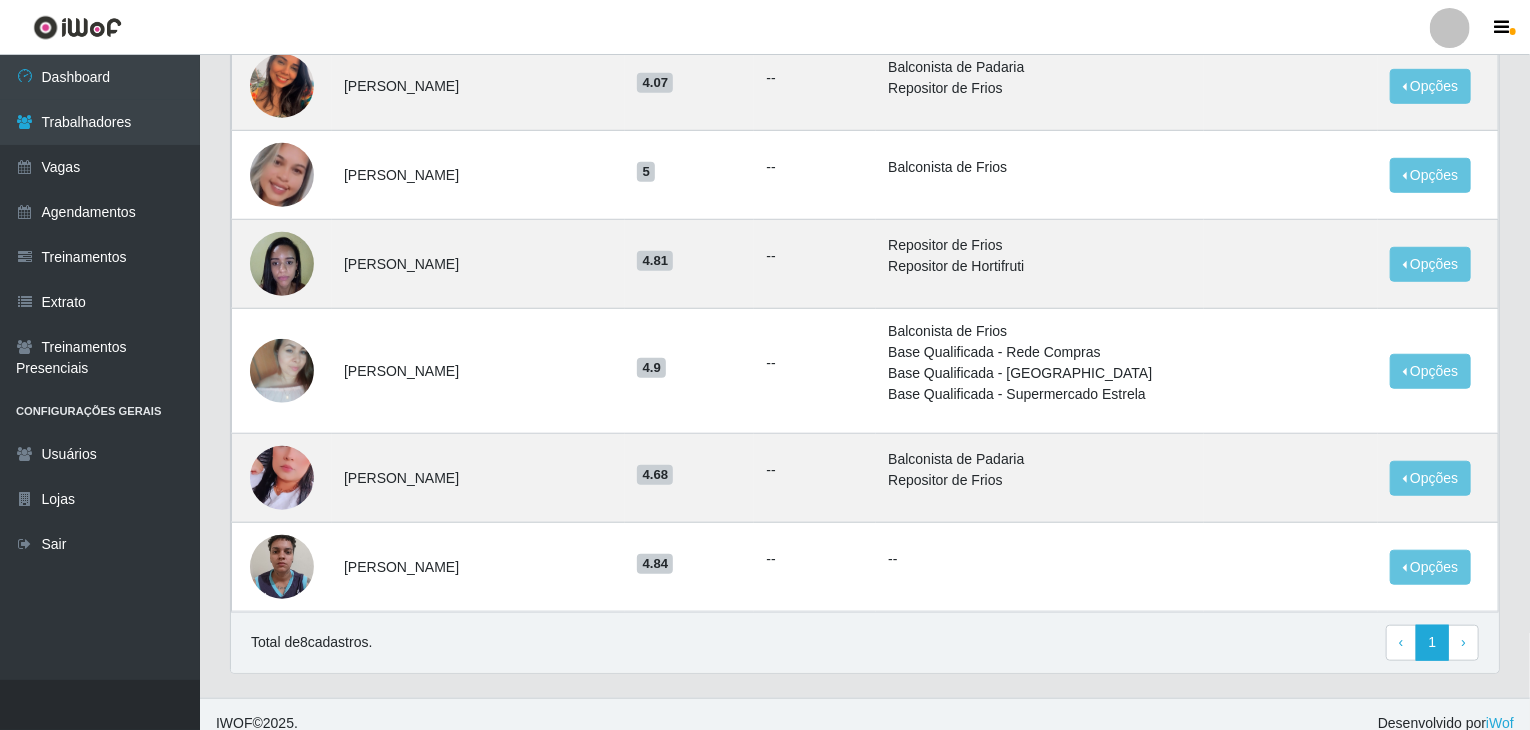 scroll, scrollTop: 652, scrollLeft: 0, axis: vertical 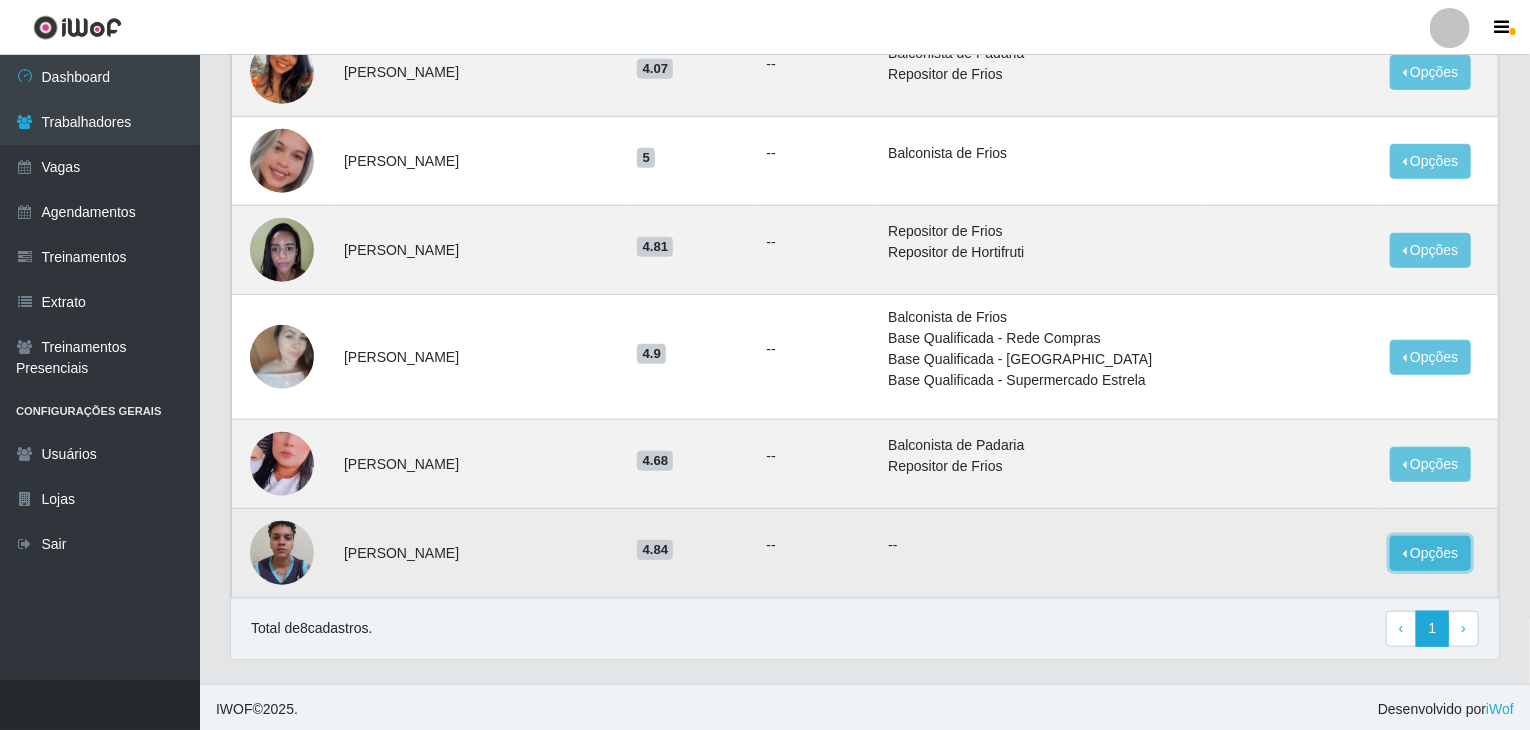 click on "Opções" at bounding box center (1431, 553) 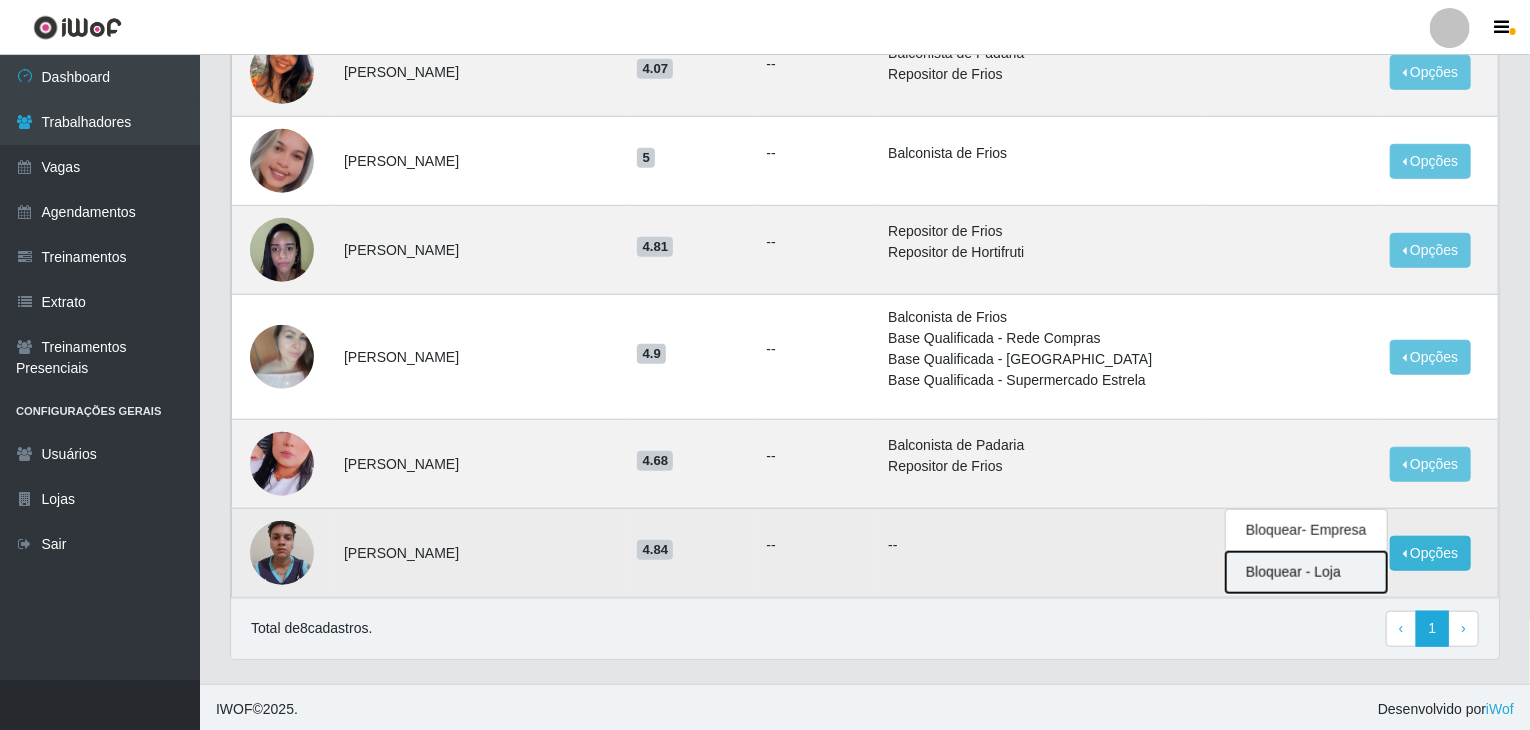 click on "Bloquear   - Loja" at bounding box center [1306, 572] 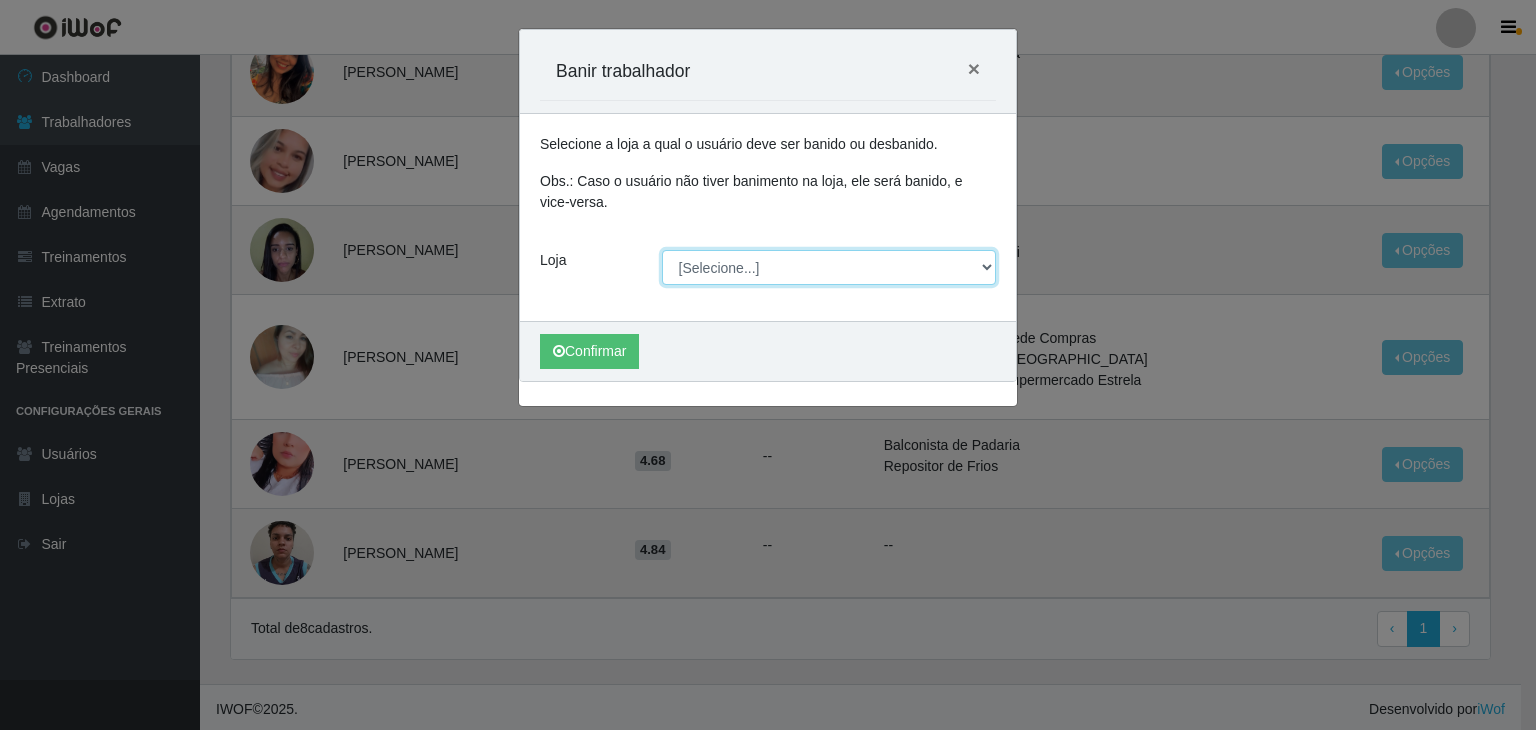 click on "[Selecione...] BomQueSó Agreste - Loja 1 BomQueSó Agreste - Loja 2 BomQueSó Agreste - Loja 3" at bounding box center [829, 267] 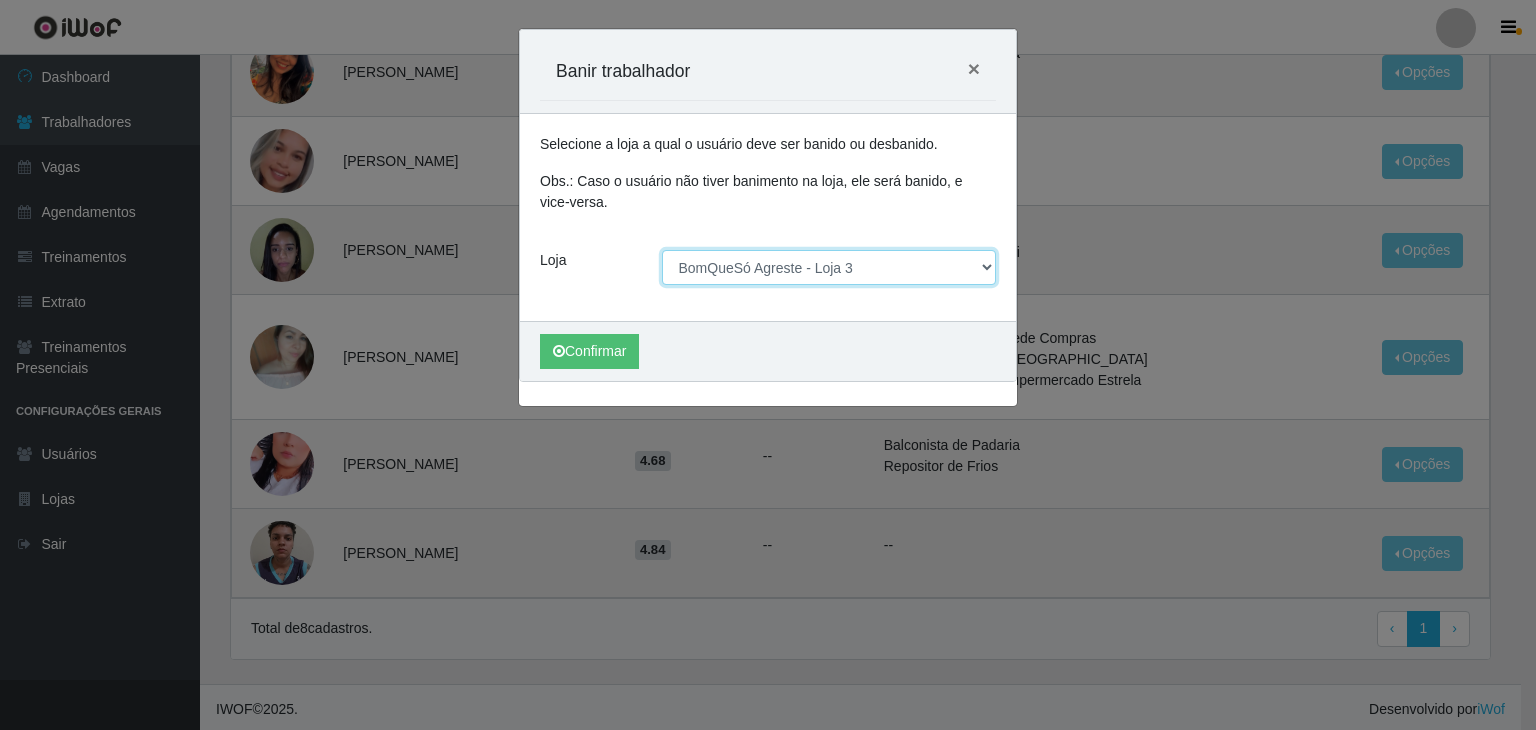 click on "[Selecione...] BomQueSó Agreste - Loja 1 BomQueSó Agreste - Loja 2 BomQueSó Agreste - Loja 3" at bounding box center [829, 267] 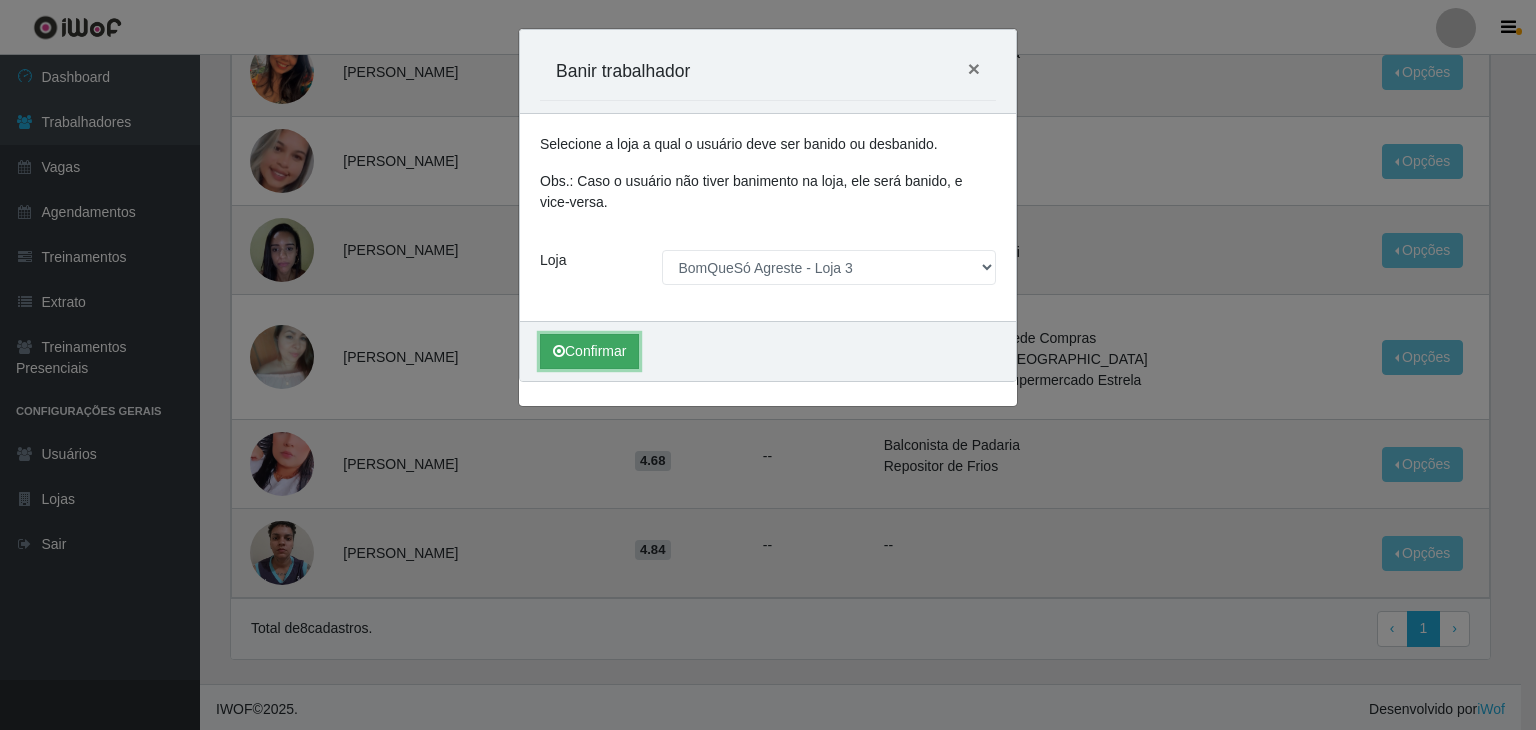 click on "Confirmar" at bounding box center [589, 351] 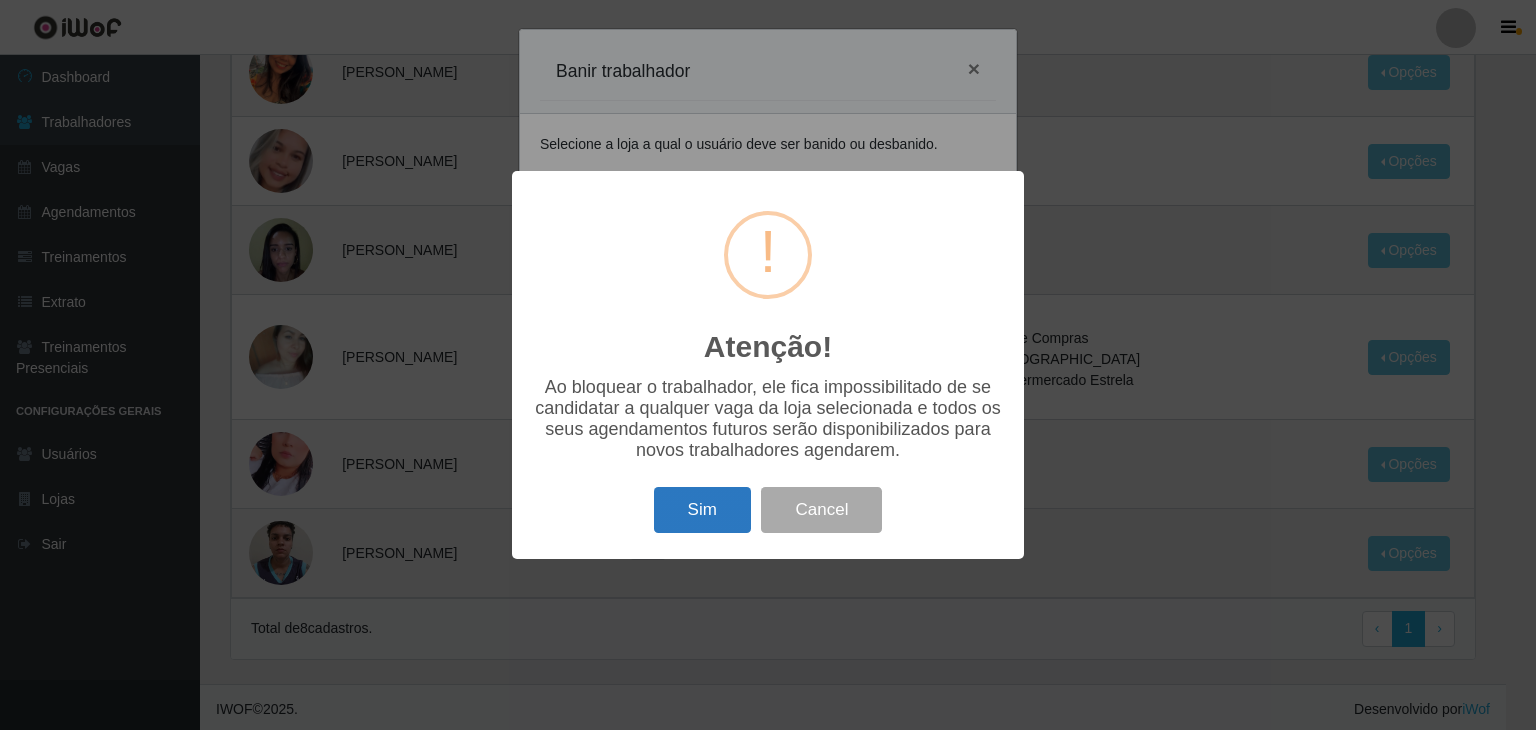 click on "Sim" at bounding box center [702, 510] 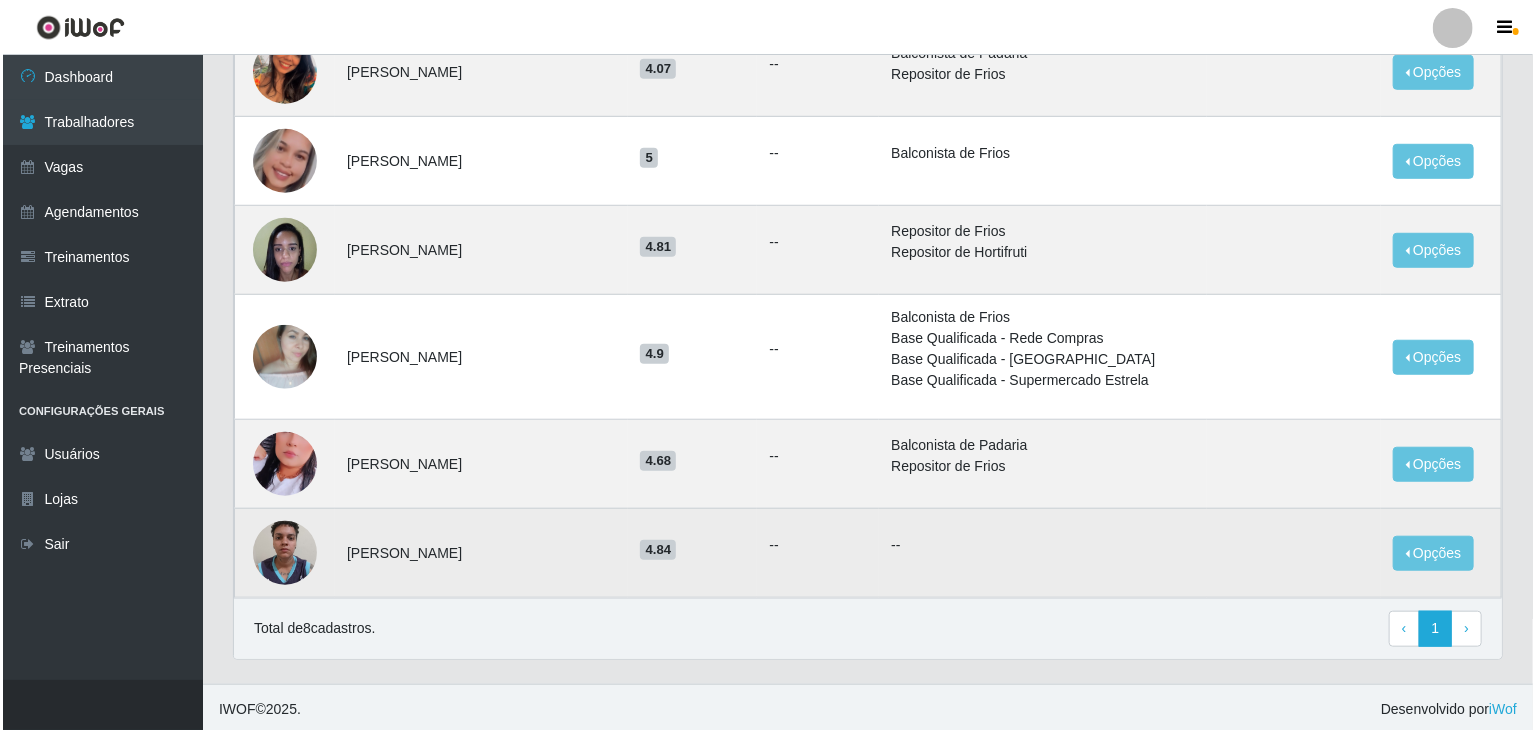 scroll, scrollTop: 0, scrollLeft: 0, axis: both 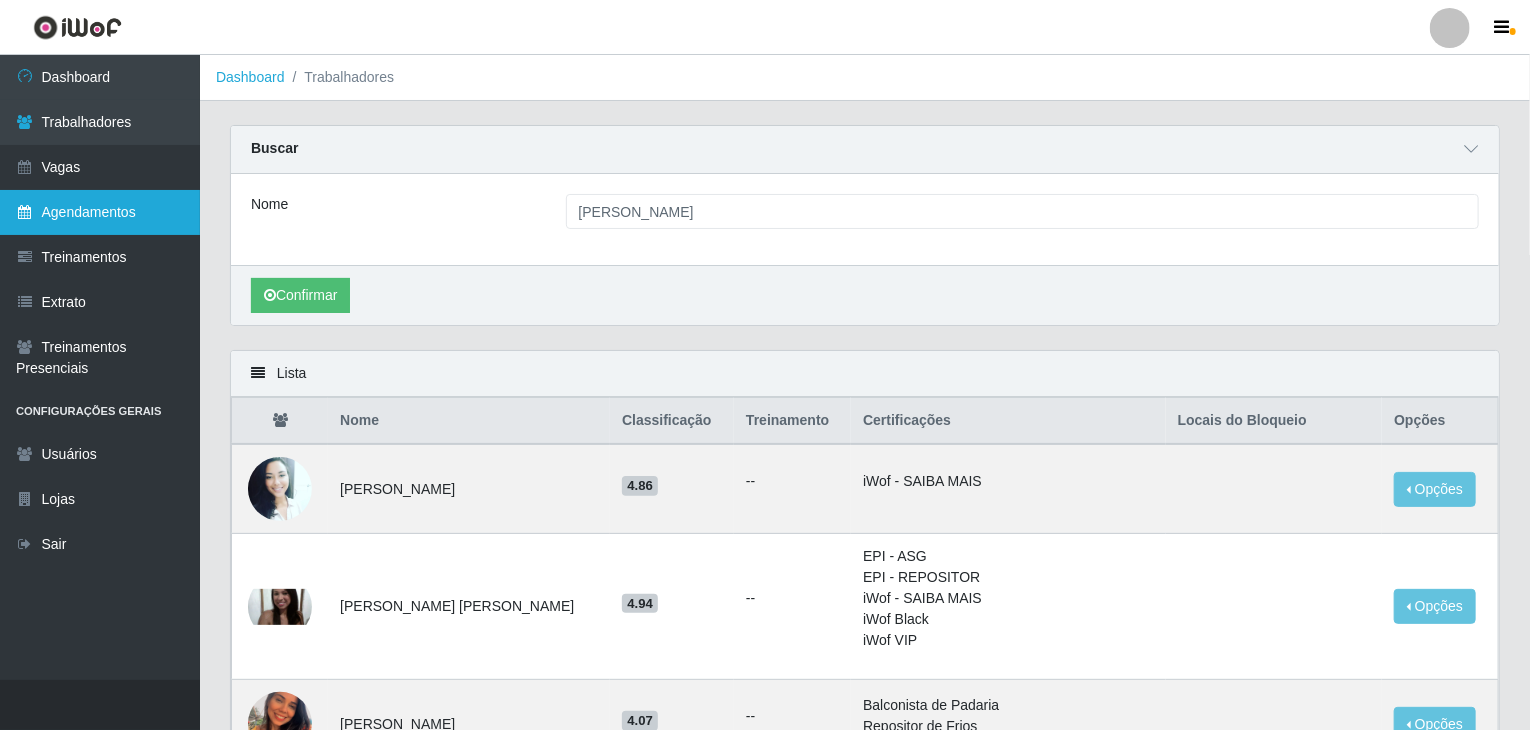 drag, startPoint x: 86, startPoint y: 197, endPoint x: 89, endPoint y: 180, distance: 17.262676 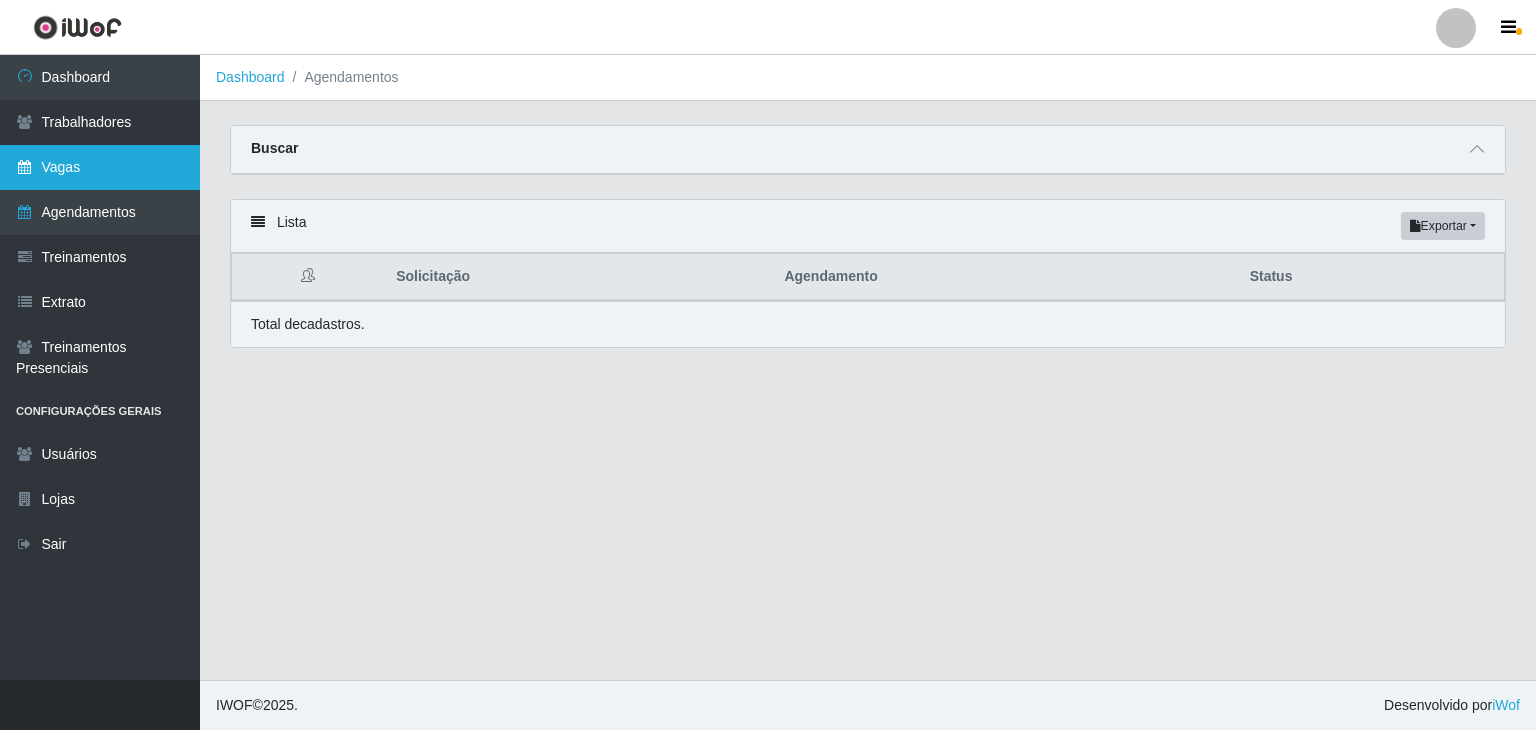 click on "Vagas" at bounding box center [100, 167] 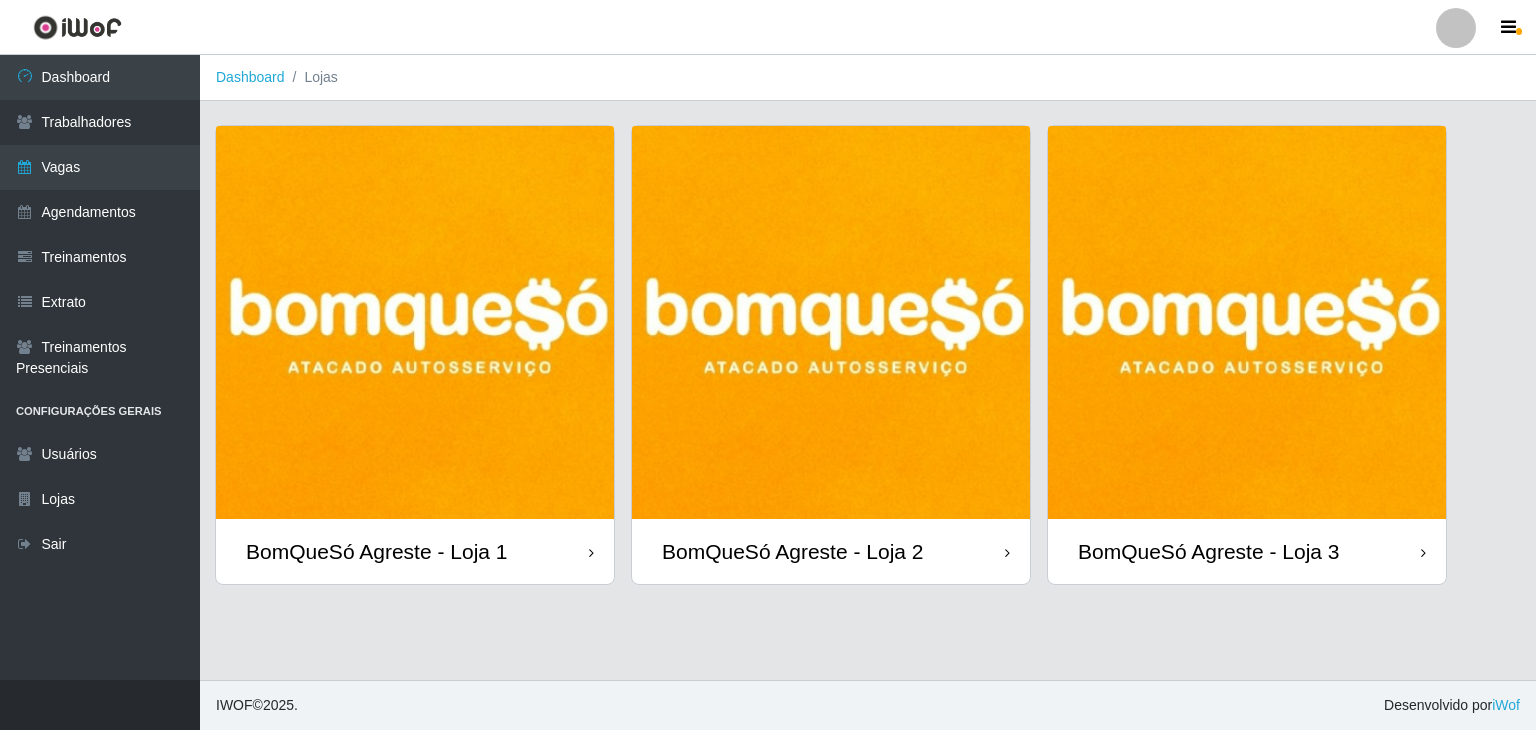 click at bounding box center [1456, 28] 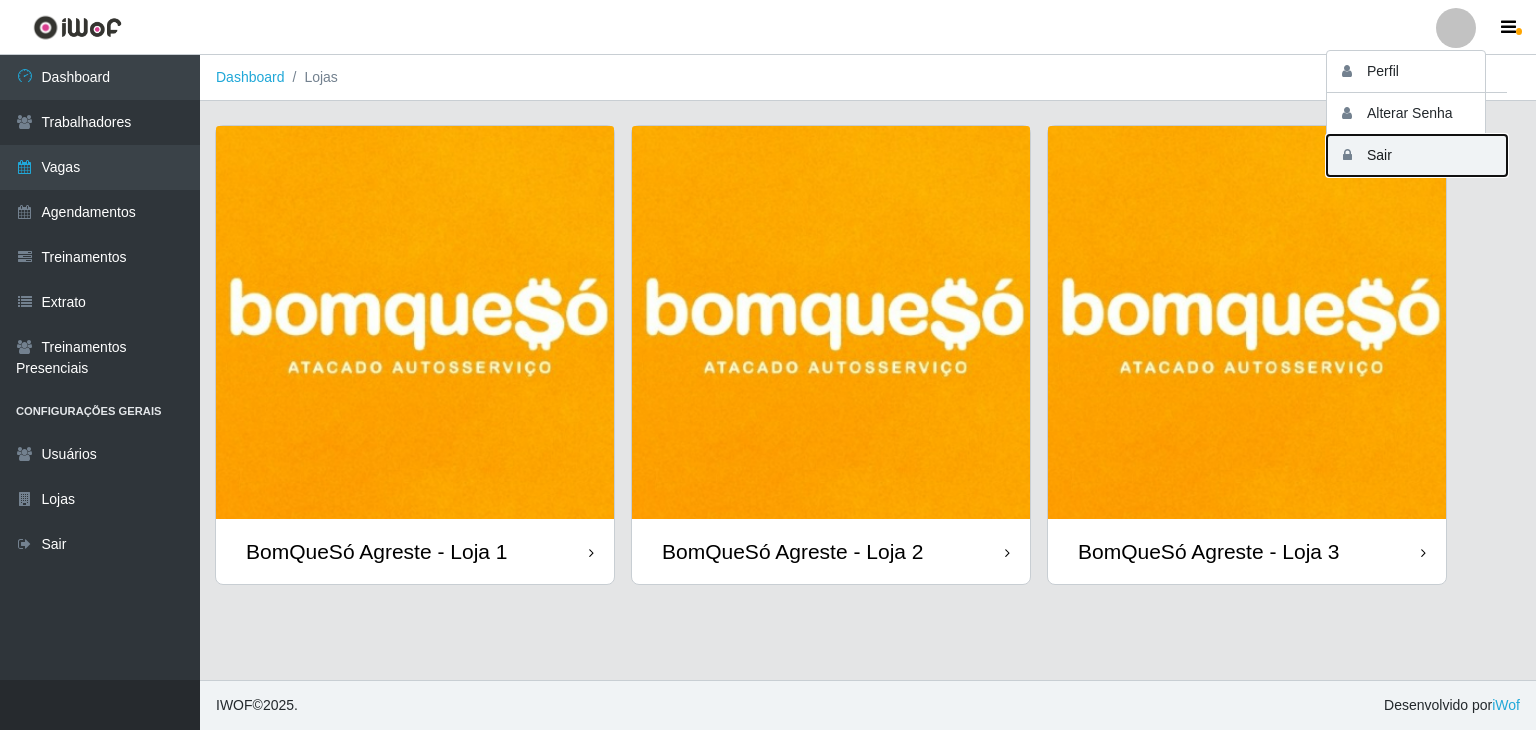 click on "Sair" at bounding box center (1417, 155) 